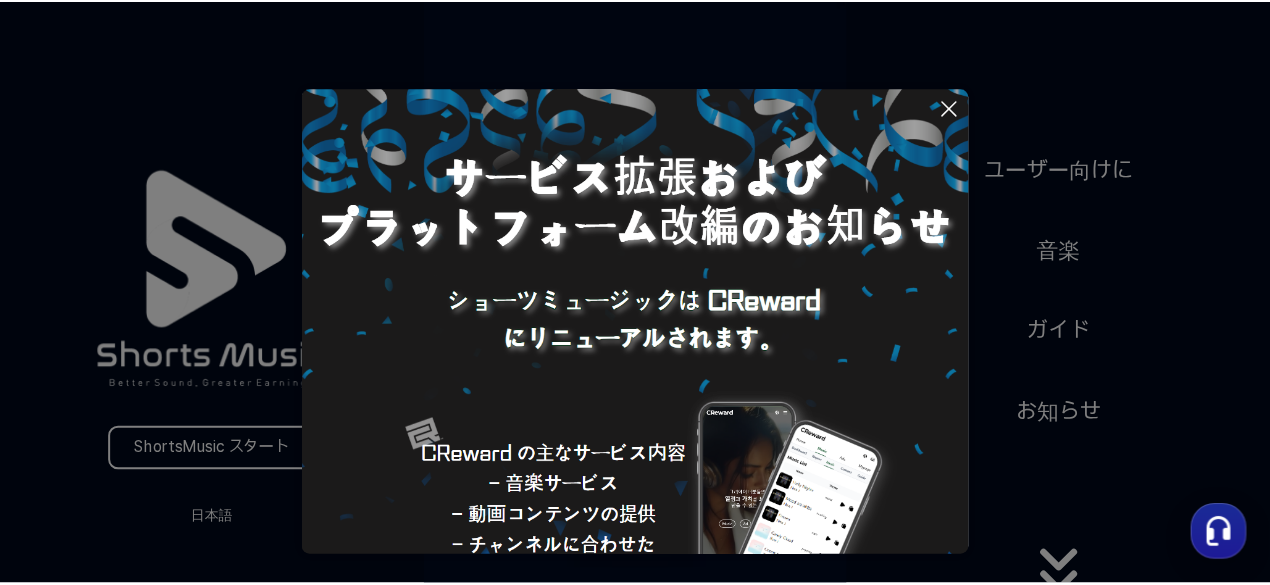 scroll, scrollTop: 0, scrollLeft: 0, axis: both 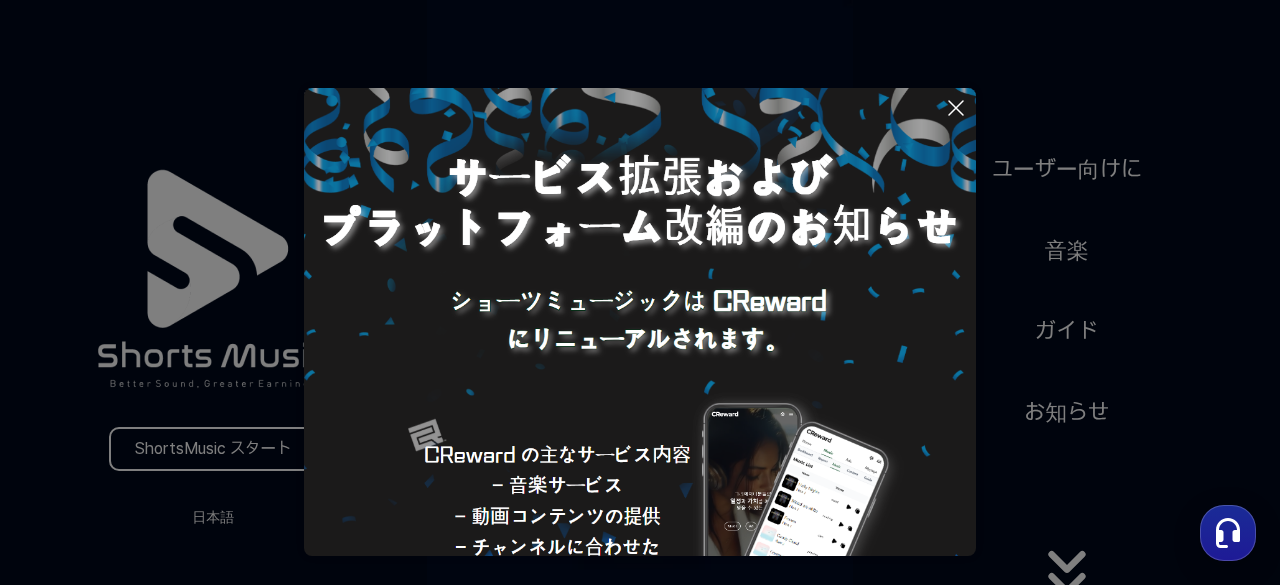 click 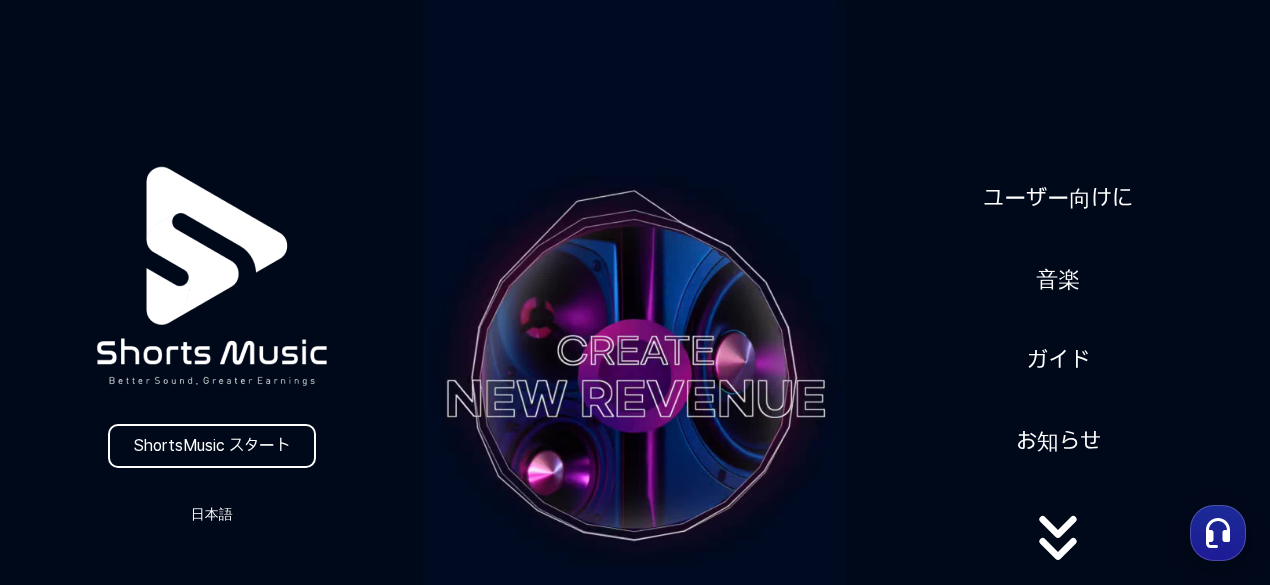 scroll, scrollTop: 512, scrollLeft: 0, axis: vertical 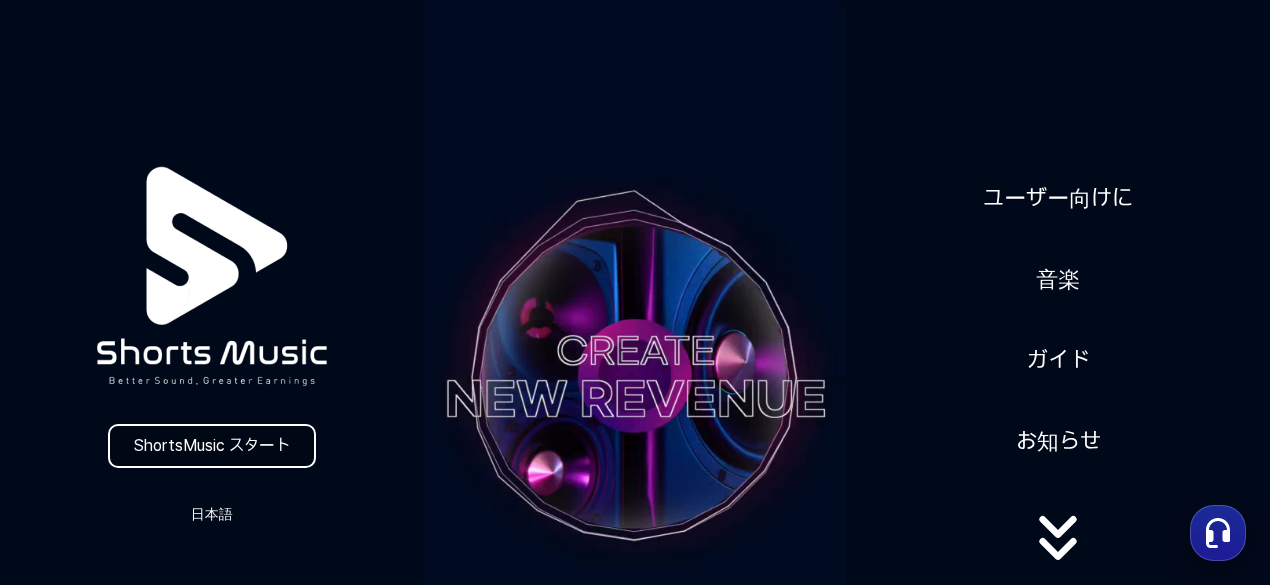 click on "ShortsMusic スタート" at bounding box center (212, 446) 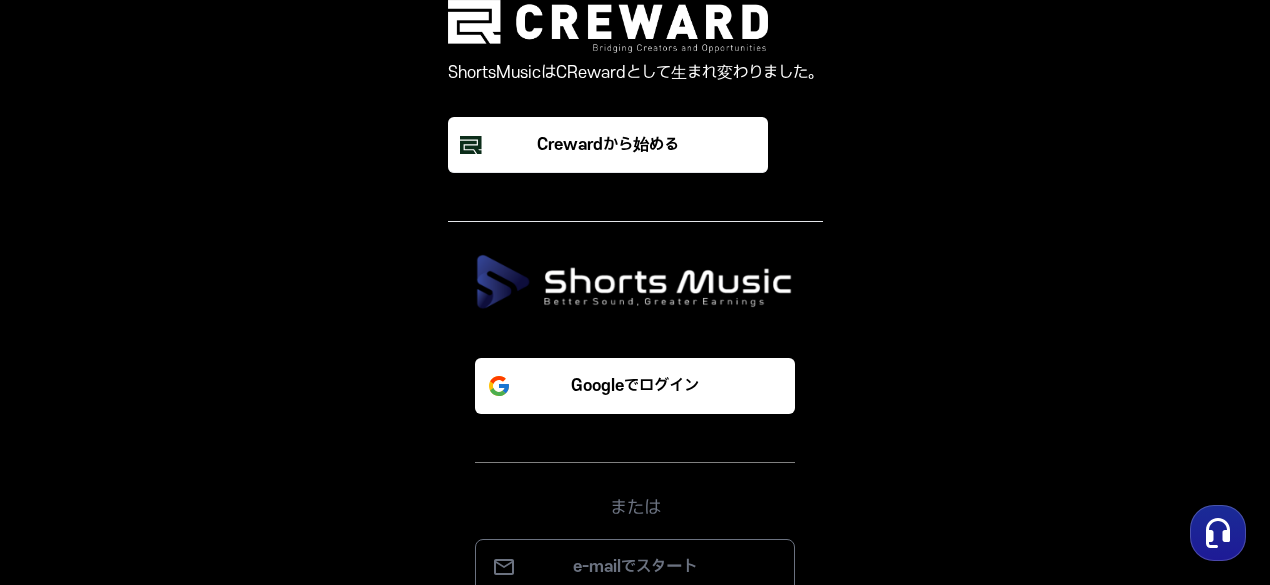 click on "Googleでログイン   または       e-mailでスタート" at bounding box center [635, 460] 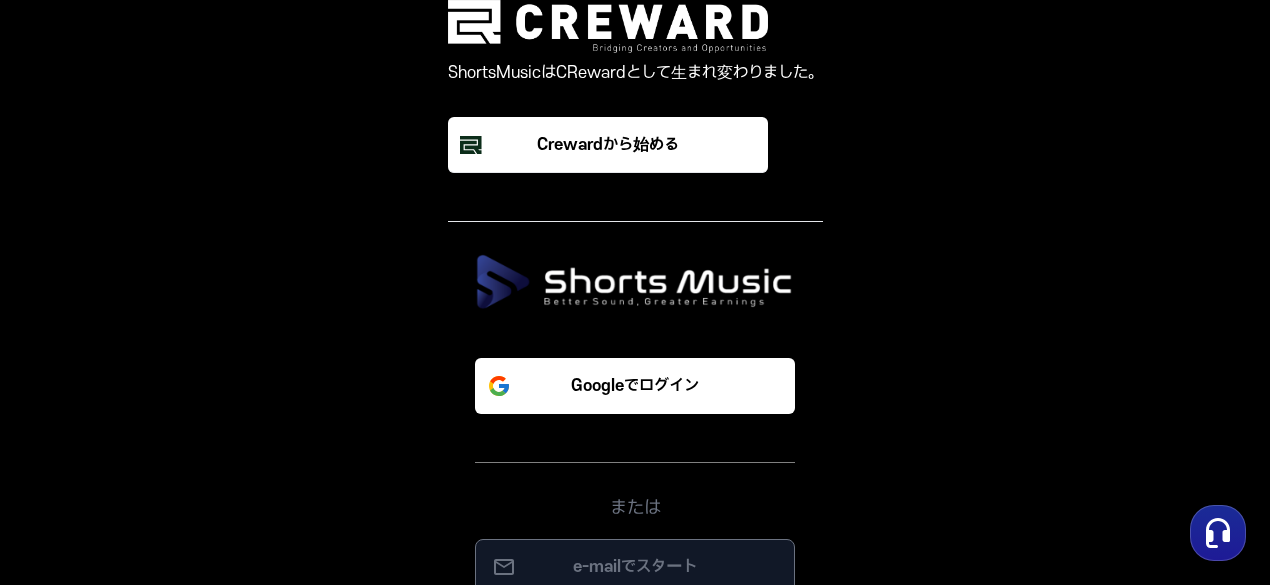 click on "e-mailでスタート" at bounding box center (635, 567) 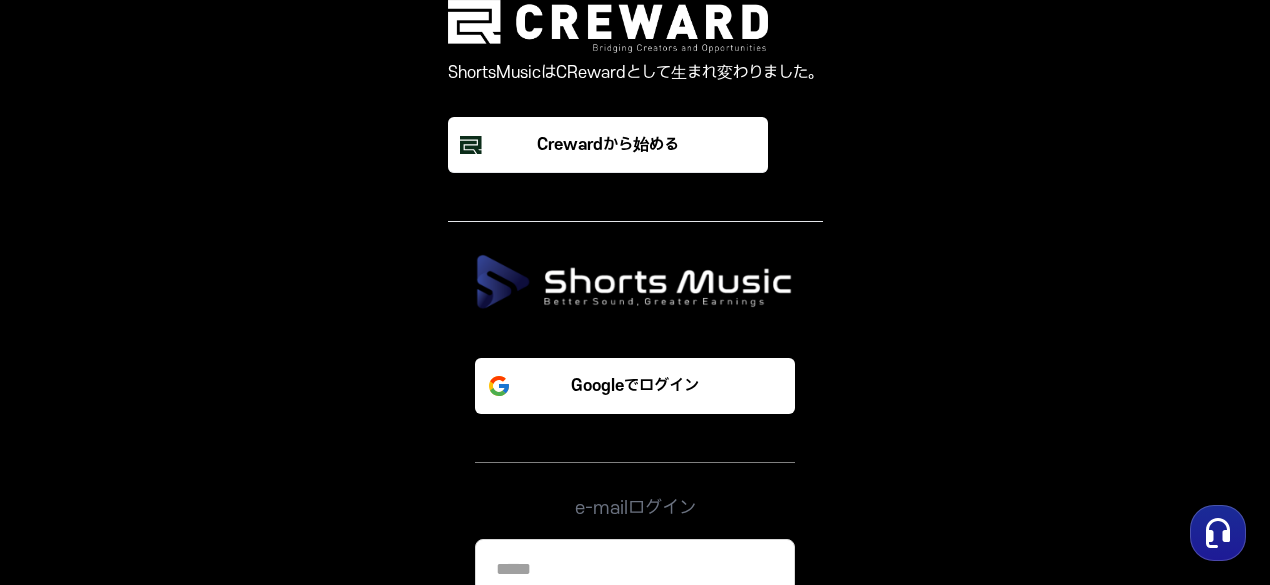 click at bounding box center [635, 570] 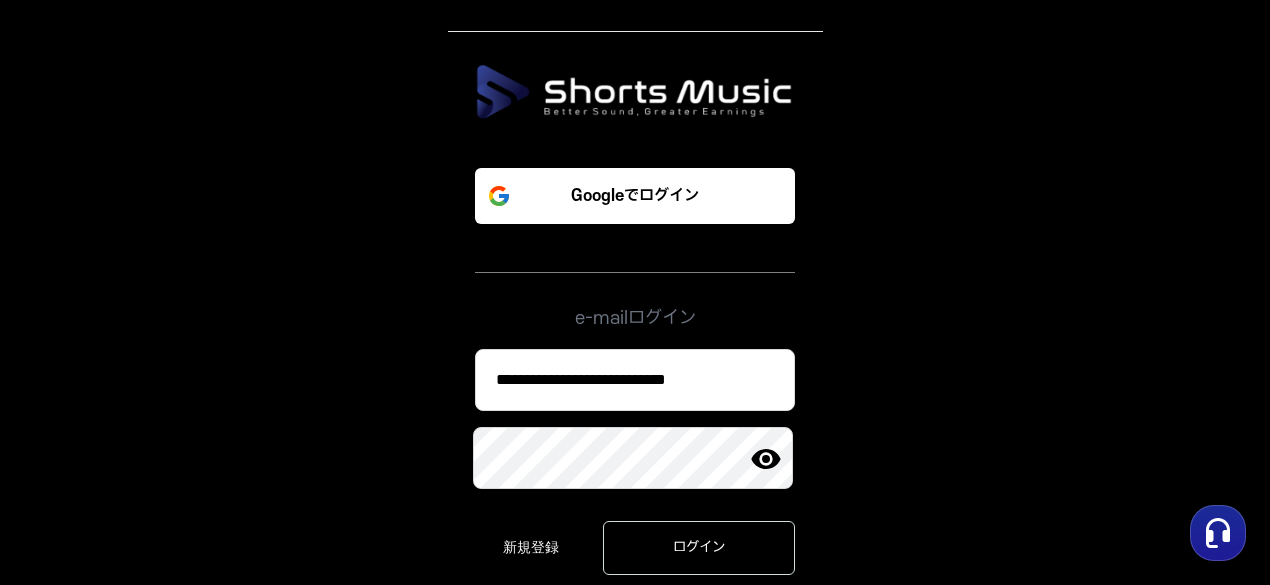 scroll, scrollTop: 193, scrollLeft: 0, axis: vertical 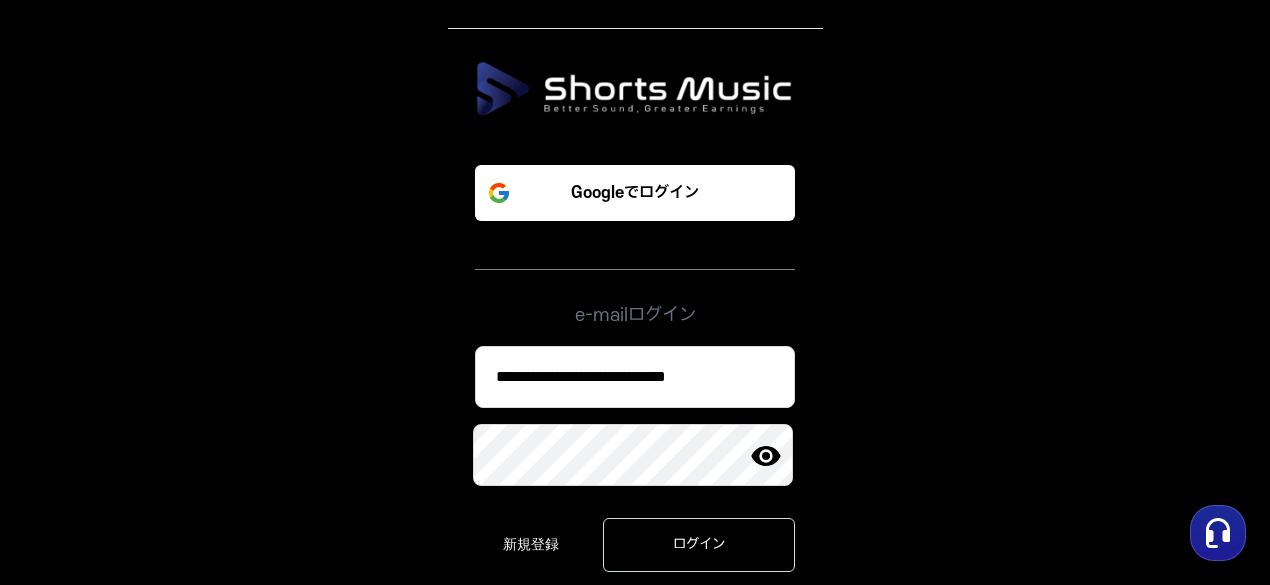 type on "**********" 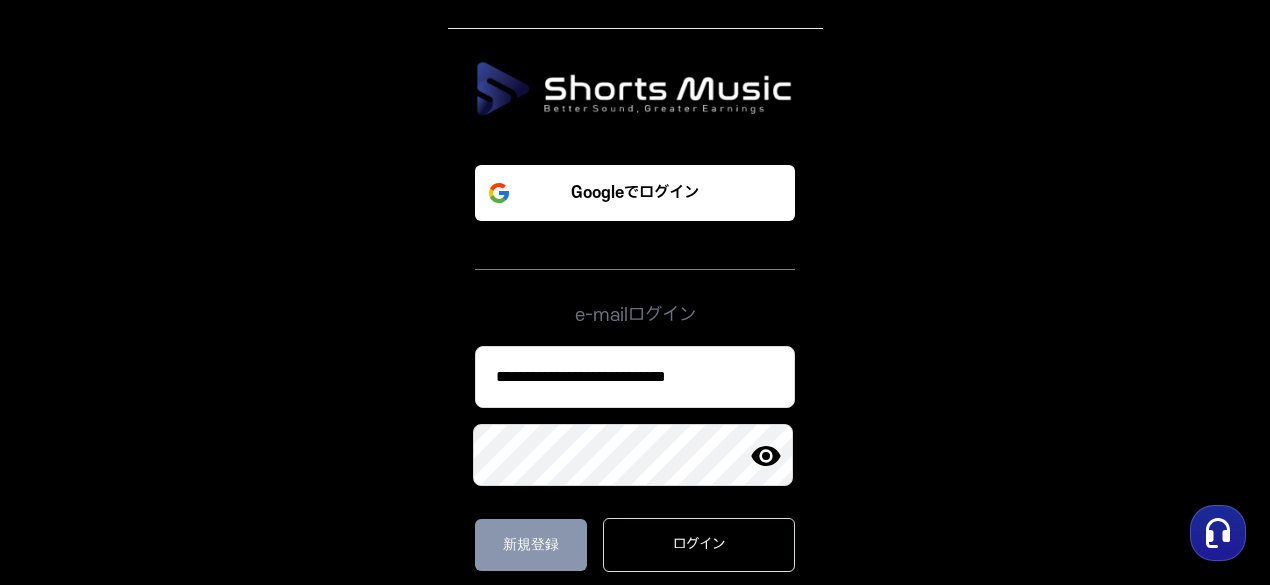 click on "新規登録" at bounding box center [531, 545] 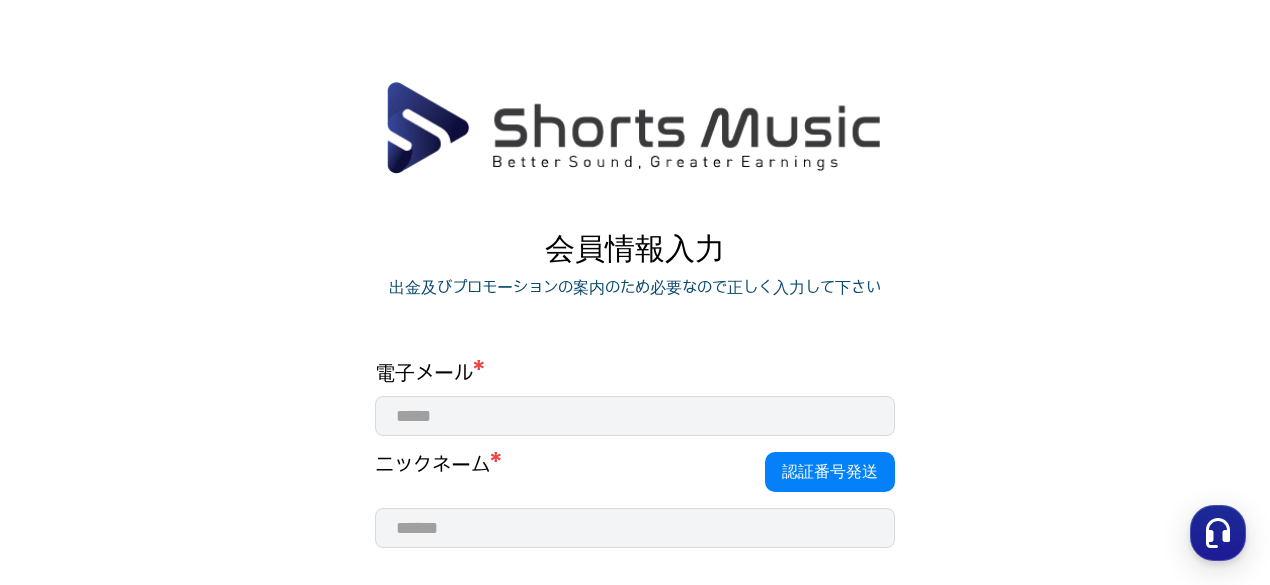 click at bounding box center (635, 416) 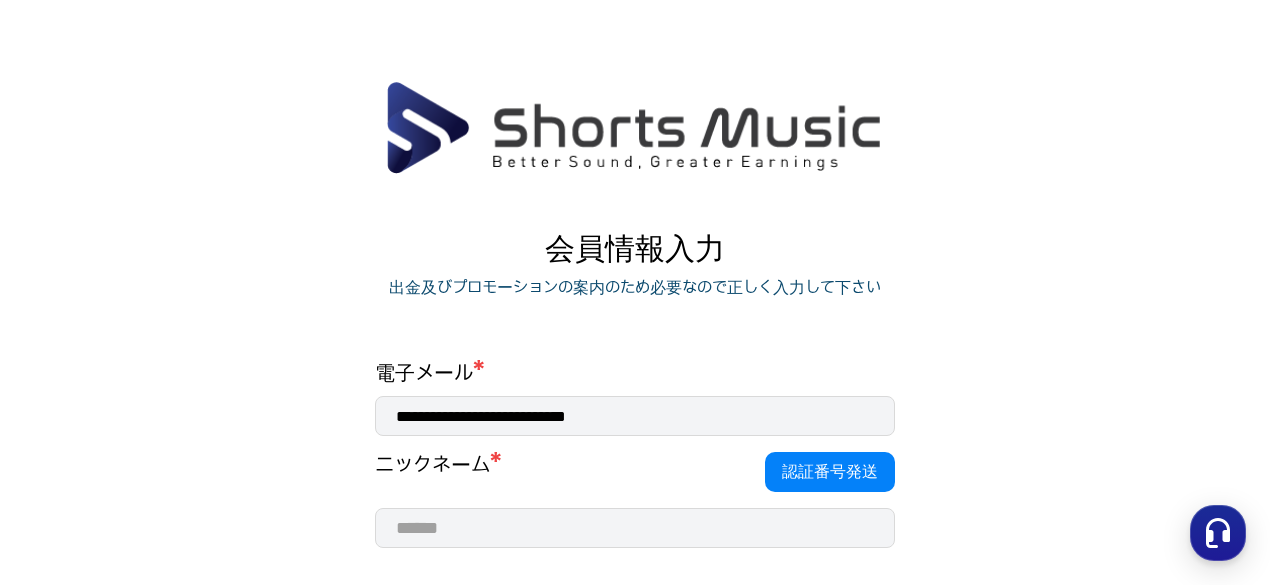 scroll, scrollTop: 512, scrollLeft: 0, axis: vertical 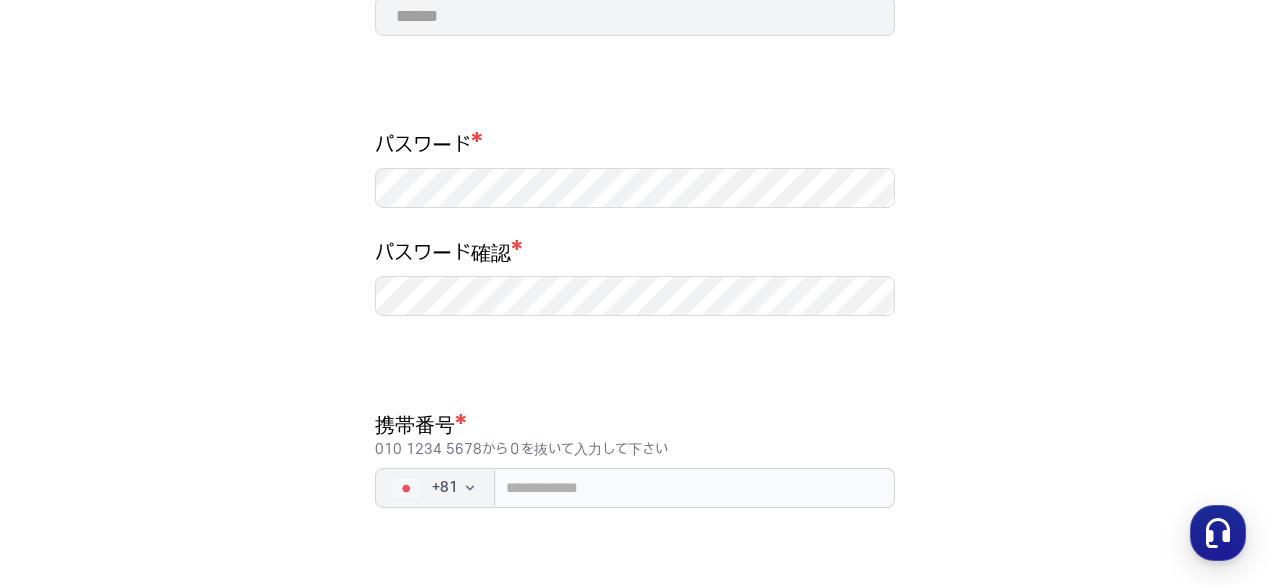 type on "**********" 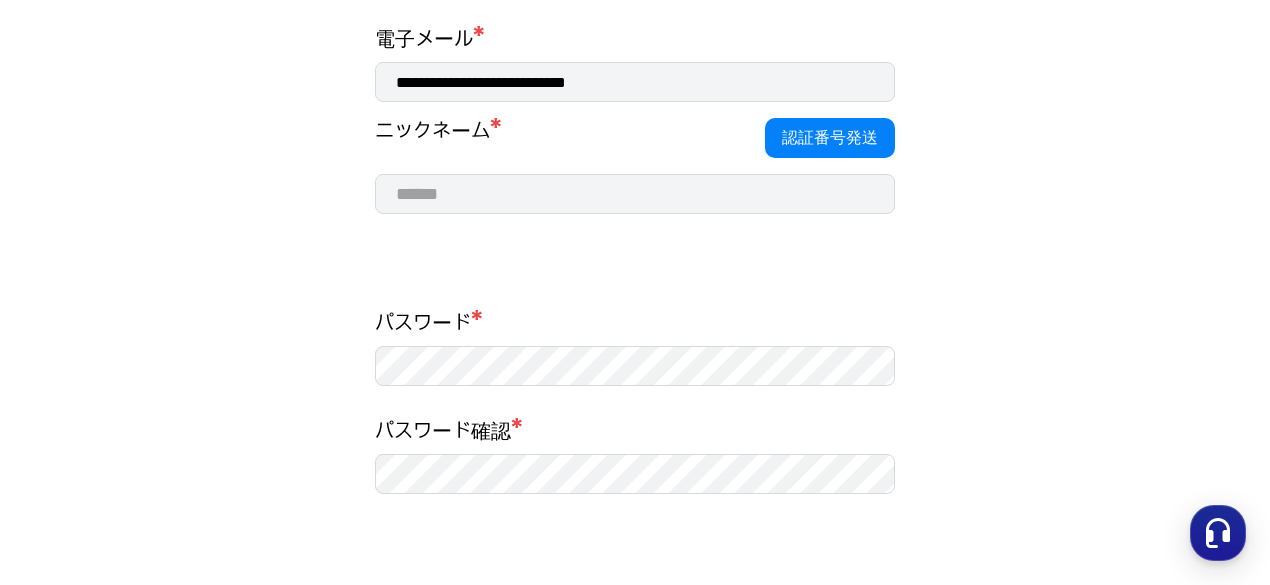 scroll, scrollTop: 330, scrollLeft: 0, axis: vertical 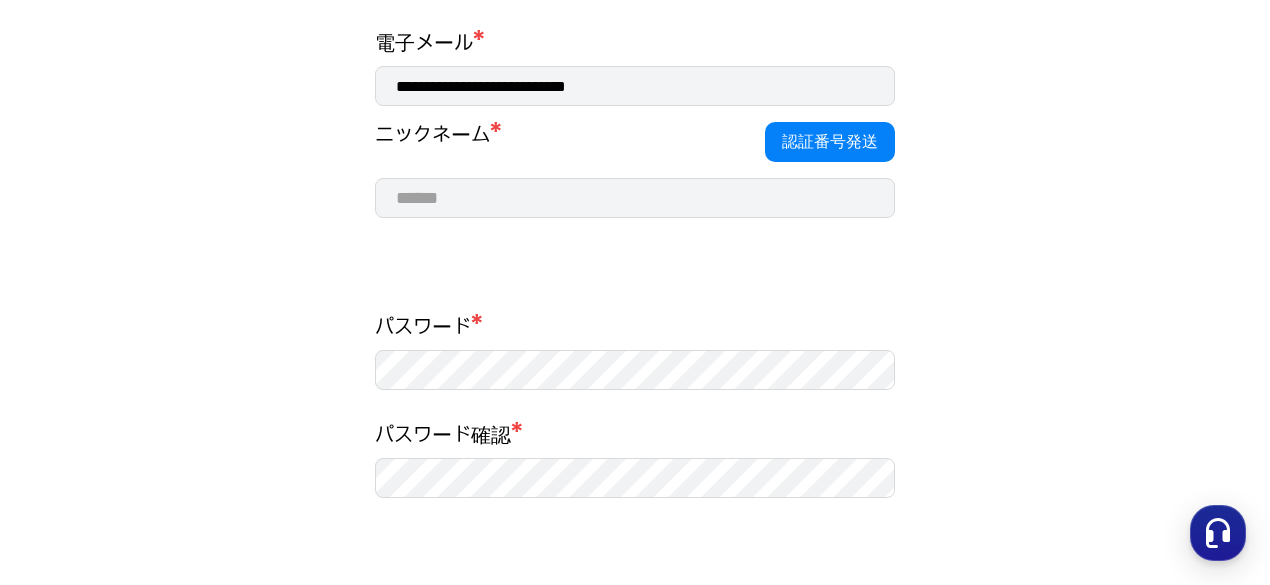 click at bounding box center [635, 198] 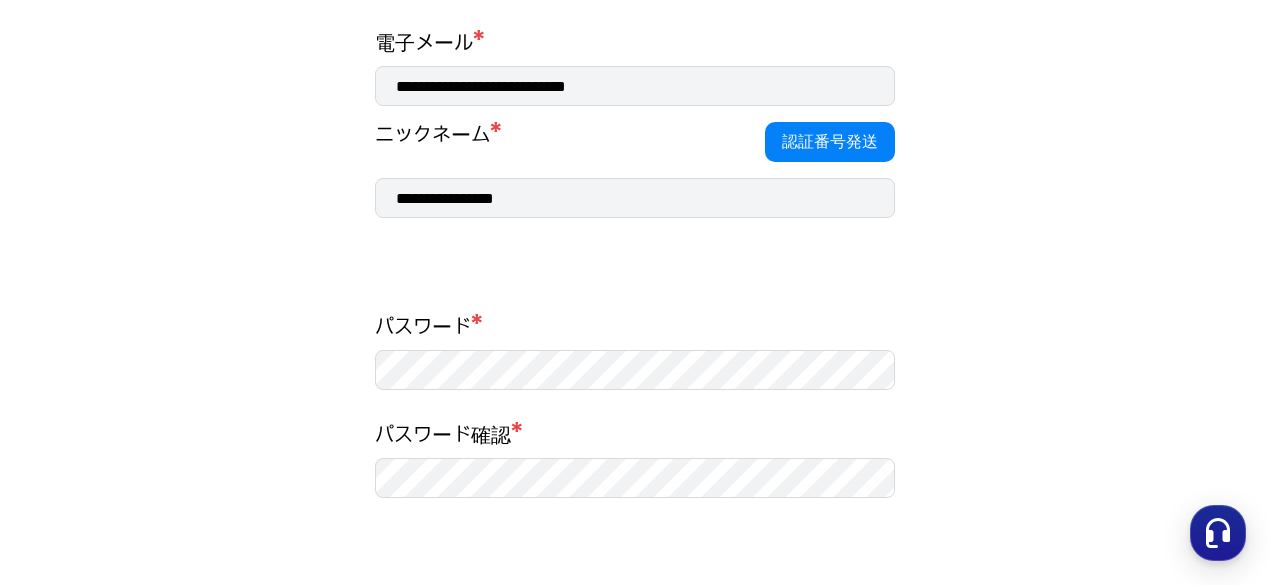 type on "**********" 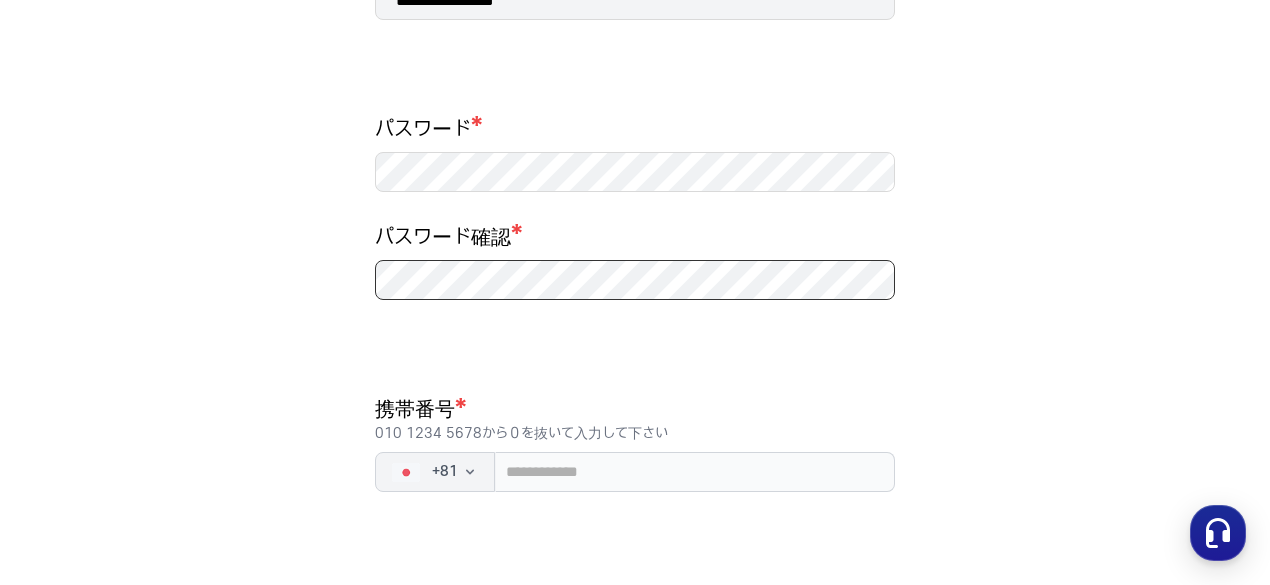 scroll, scrollTop: 540, scrollLeft: 0, axis: vertical 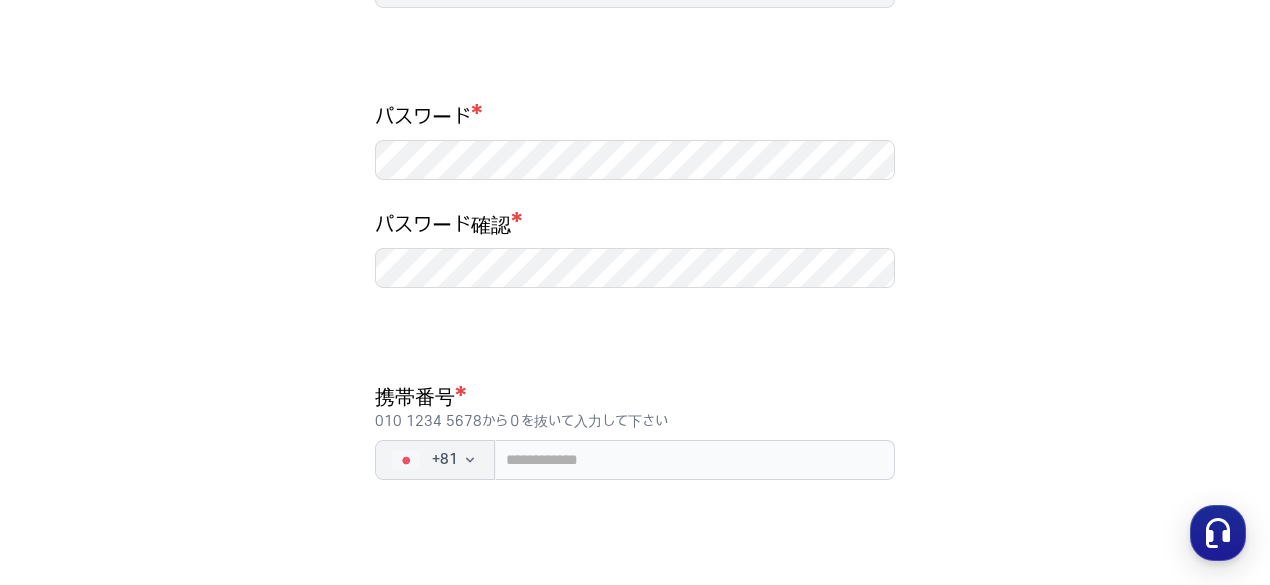 click on "携帯番号   *     010 1234 5678から０を抜いて入力して下さい     +  81" at bounding box center (635, 432) 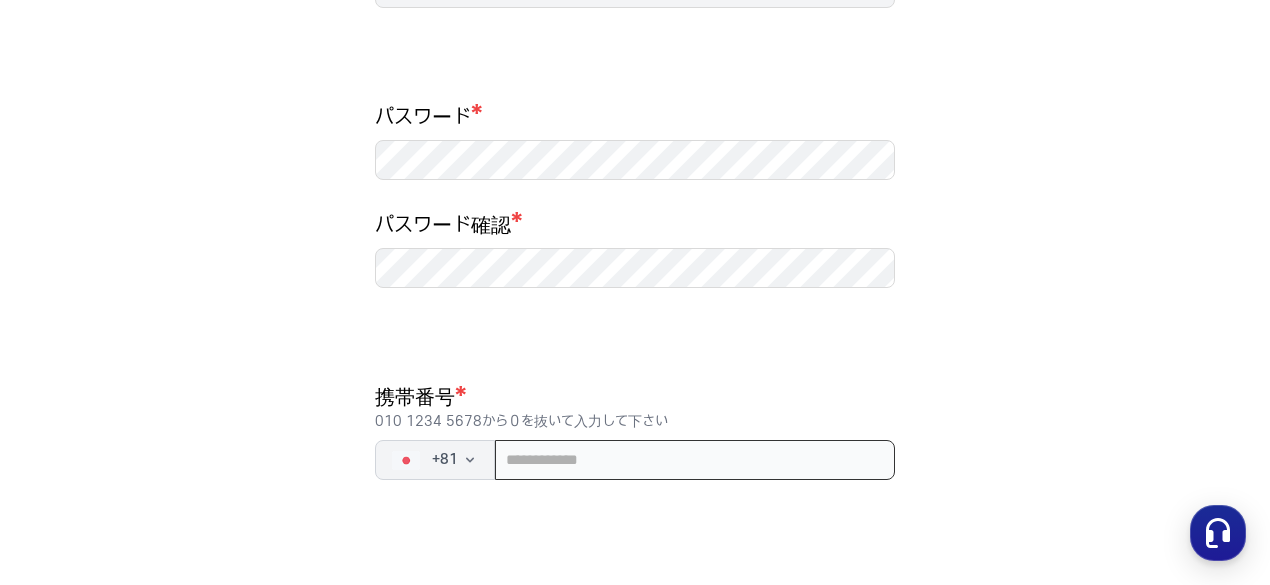 click at bounding box center [695, 460] 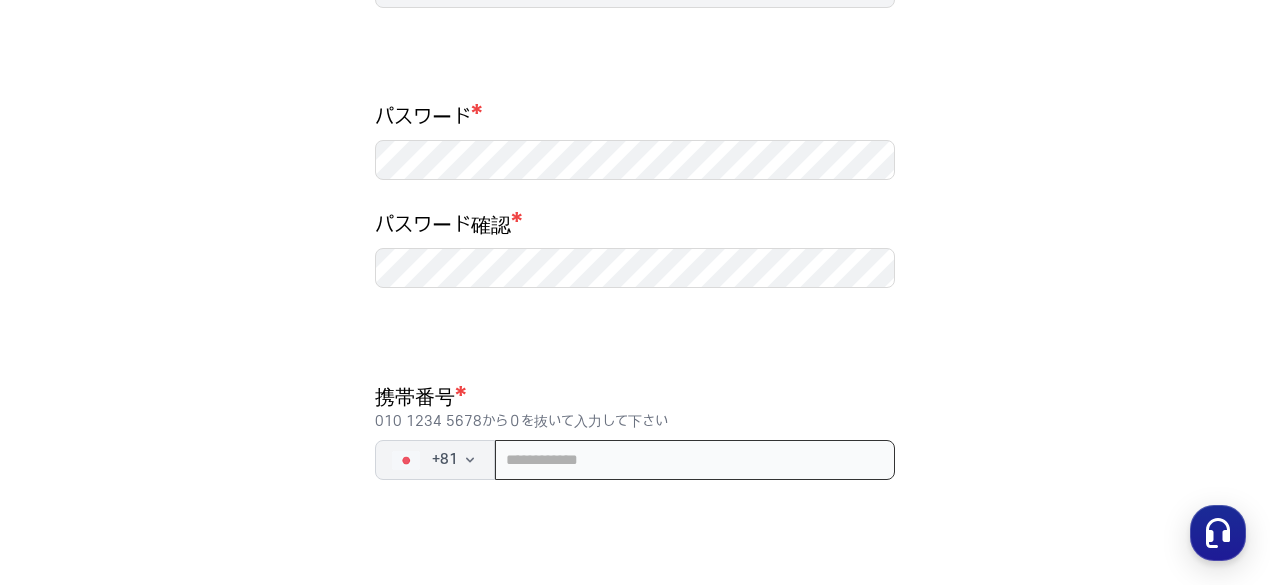 type on "*" 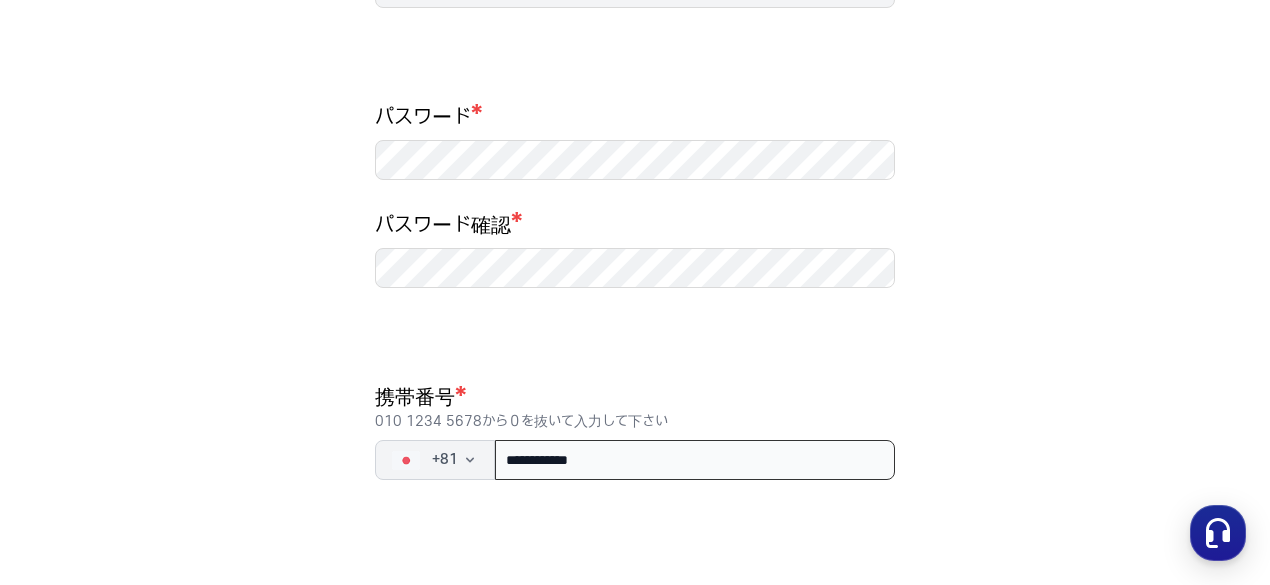 drag, startPoint x: 546, startPoint y: 466, endPoint x: 532, endPoint y: 463, distance: 14.3178215 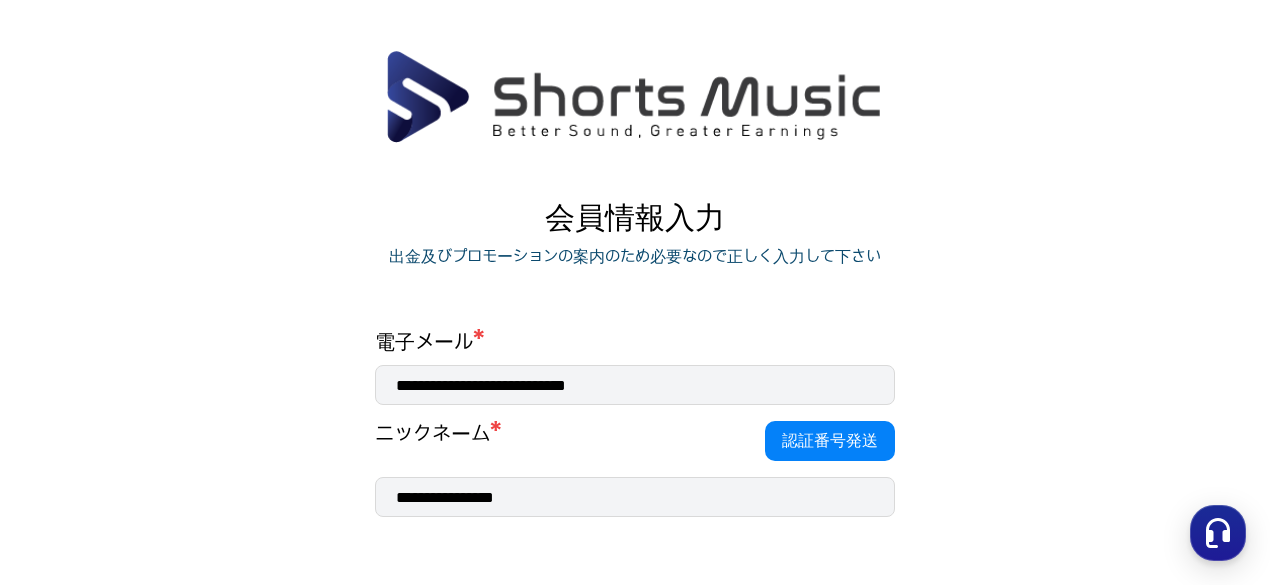 scroll, scrollTop: 0, scrollLeft: 0, axis: both 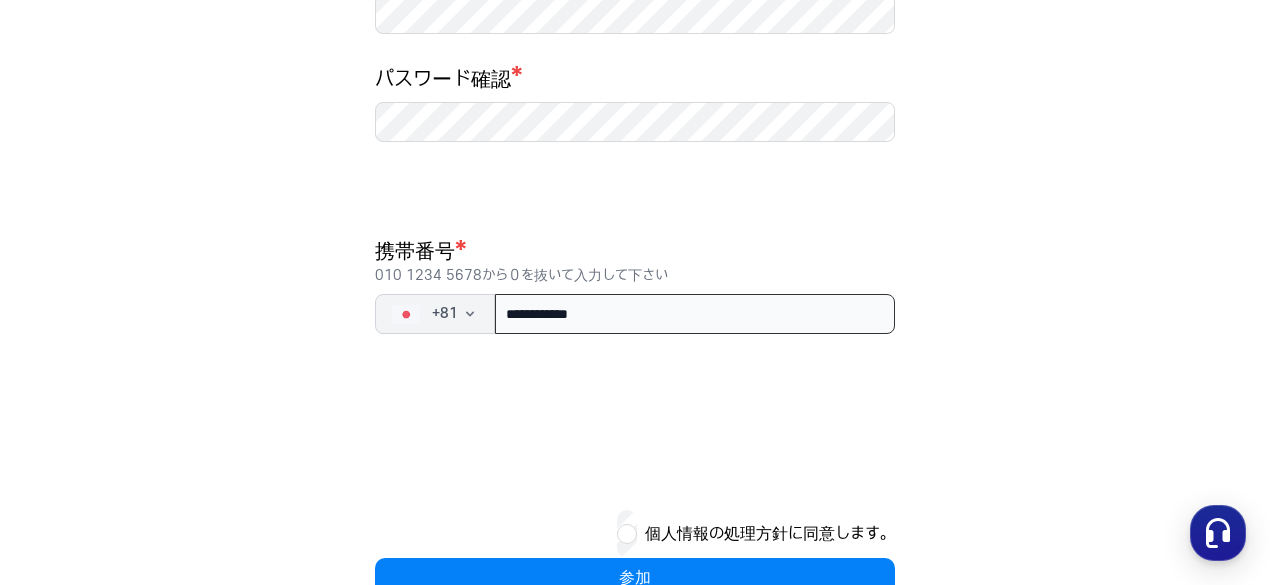 type on "**********" 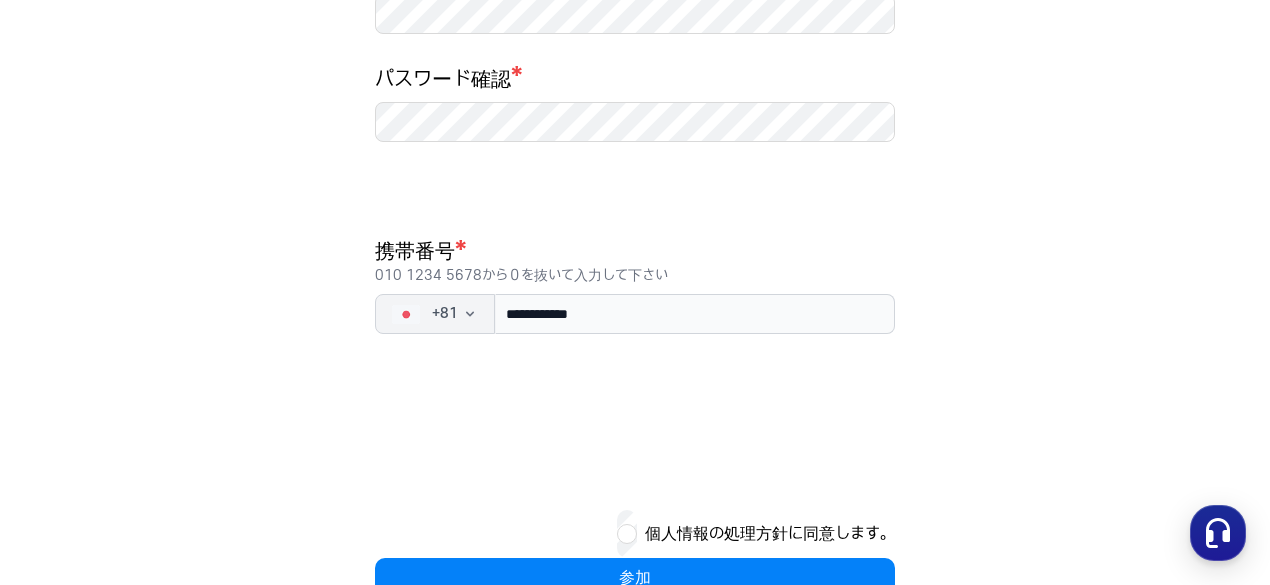 click on "個人情報の処理方針に同意します。" at bounding box center [770, 534] 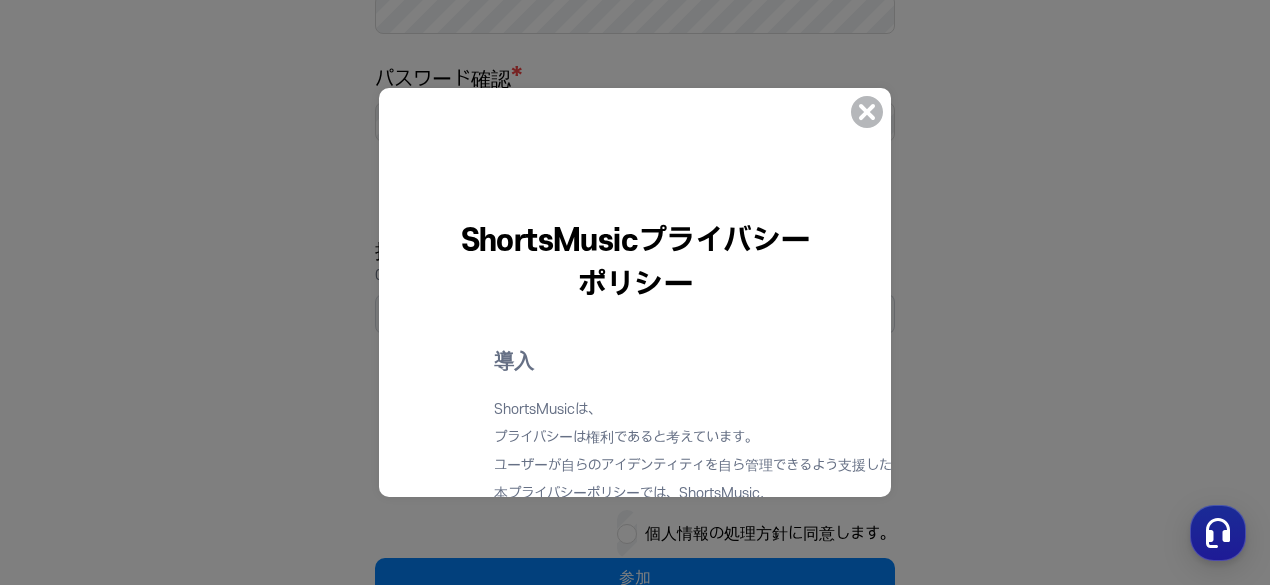 scroll, scrollTop: 738, scrollLeft: 0, axis: vertical 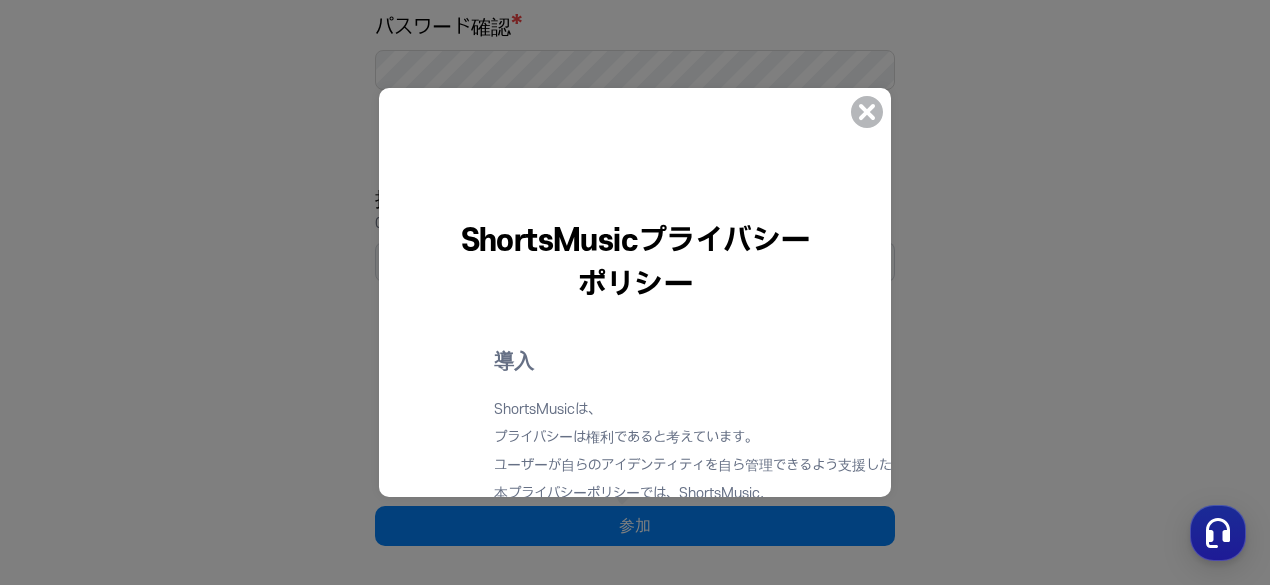 click 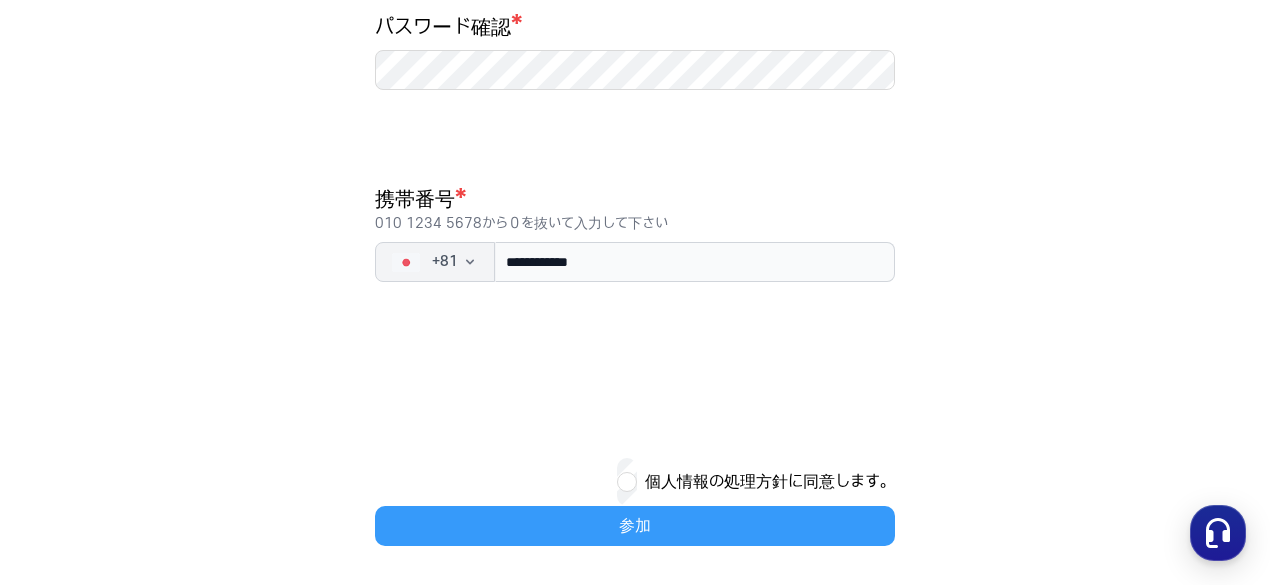 click on "参加" at bounding box center (635, 526) 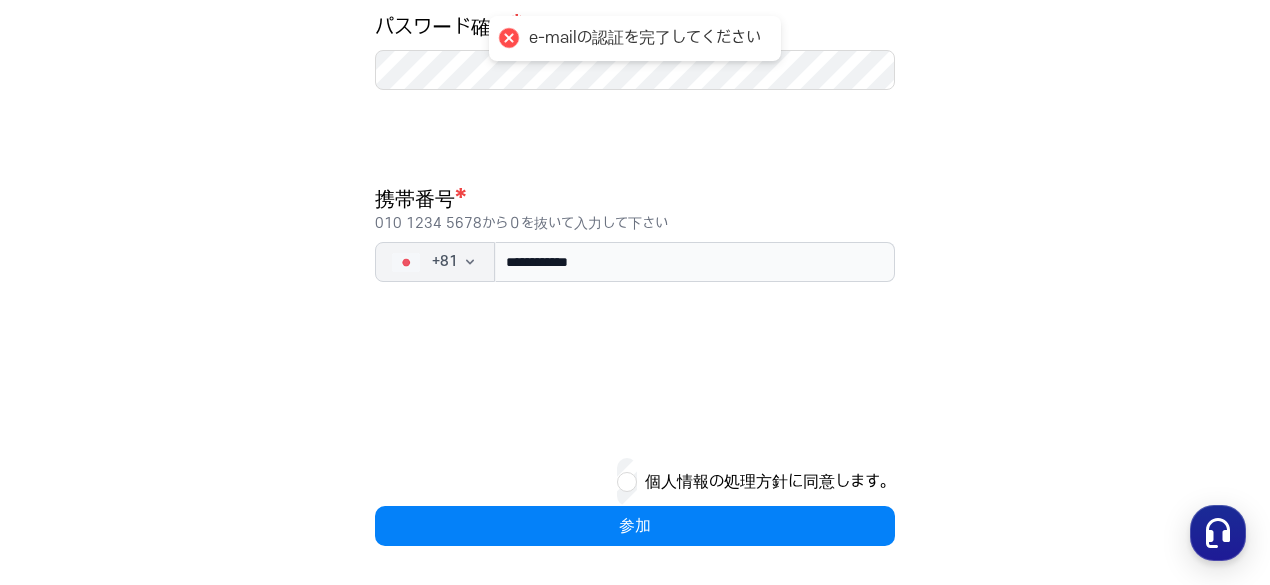 scroll, scrollTop: 226, scrollLeft: 0, axis: vertical 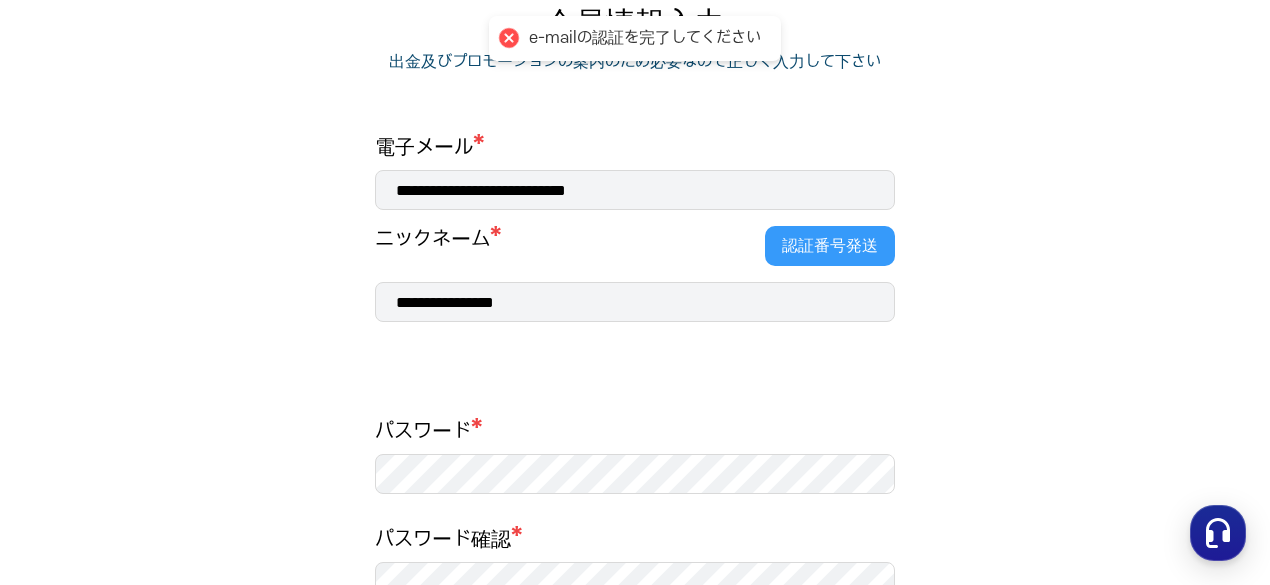 click on "認証番号発送" 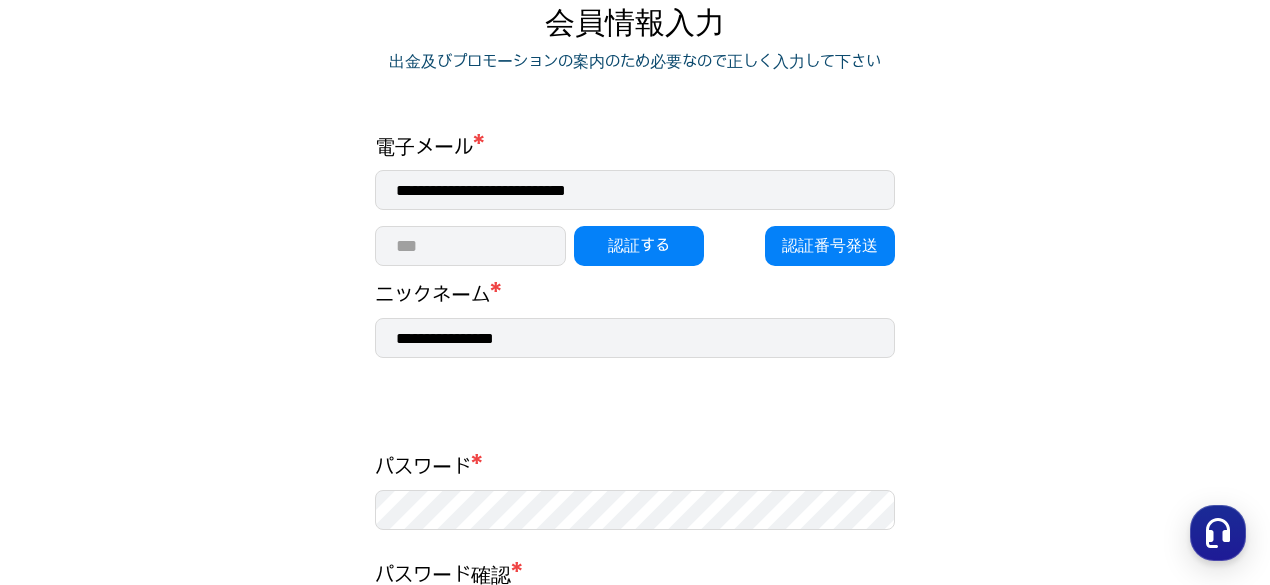click at bounding box center (470, 246) 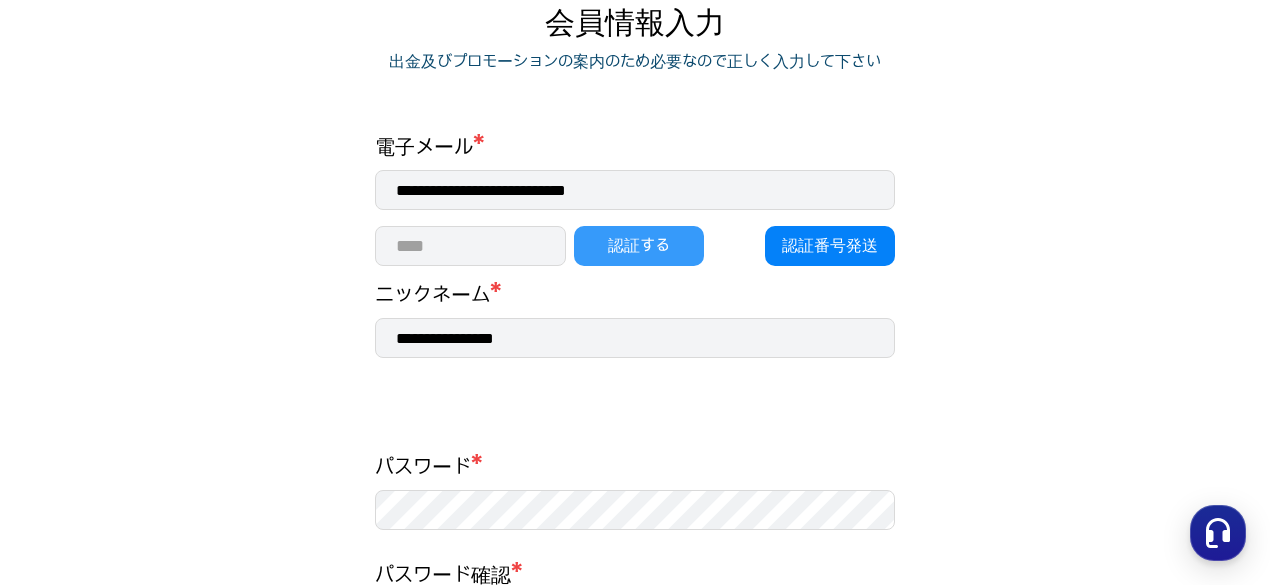 type on "*****" 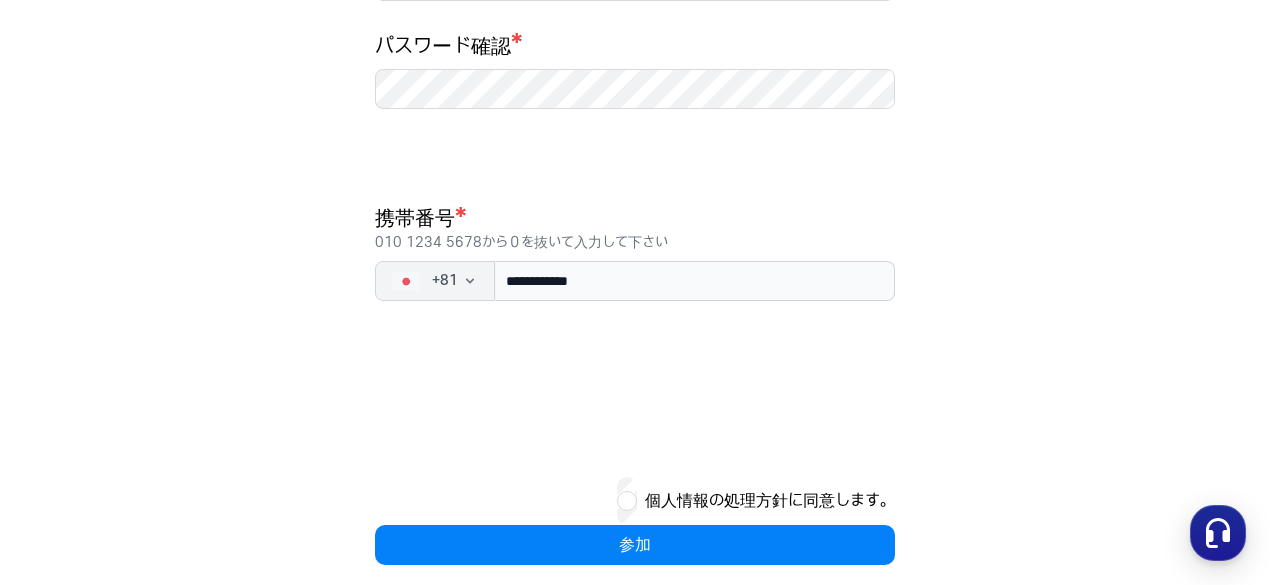 scroll, scrollTop: 814, scrollLeft: 0, axis: vertical 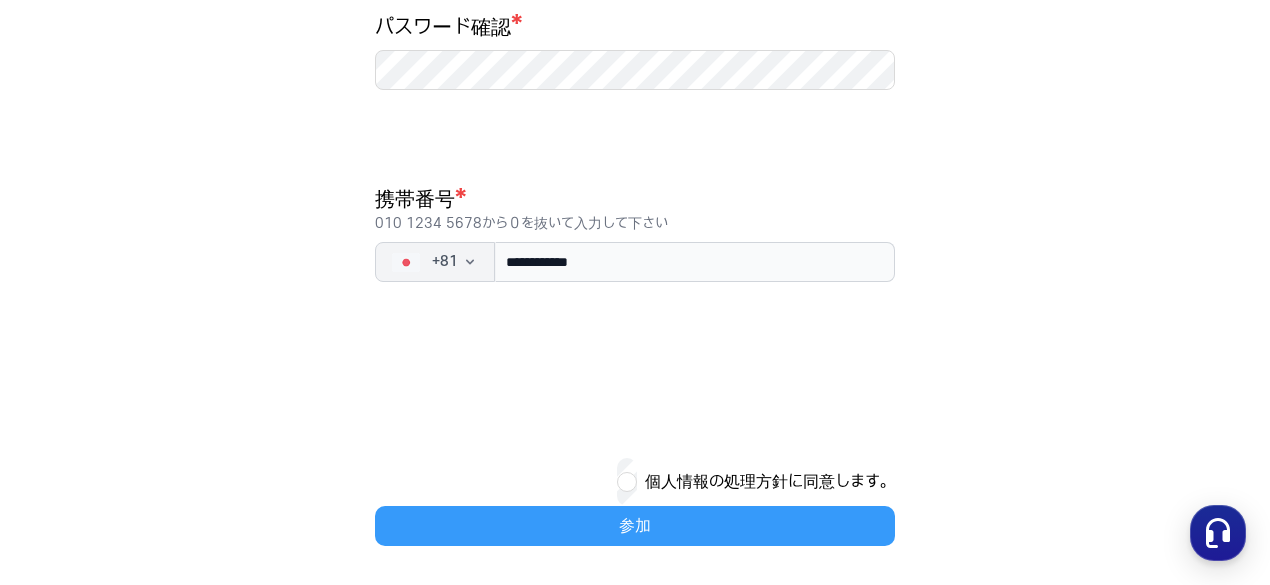 click on "参加" at bounding box center [635, 526] 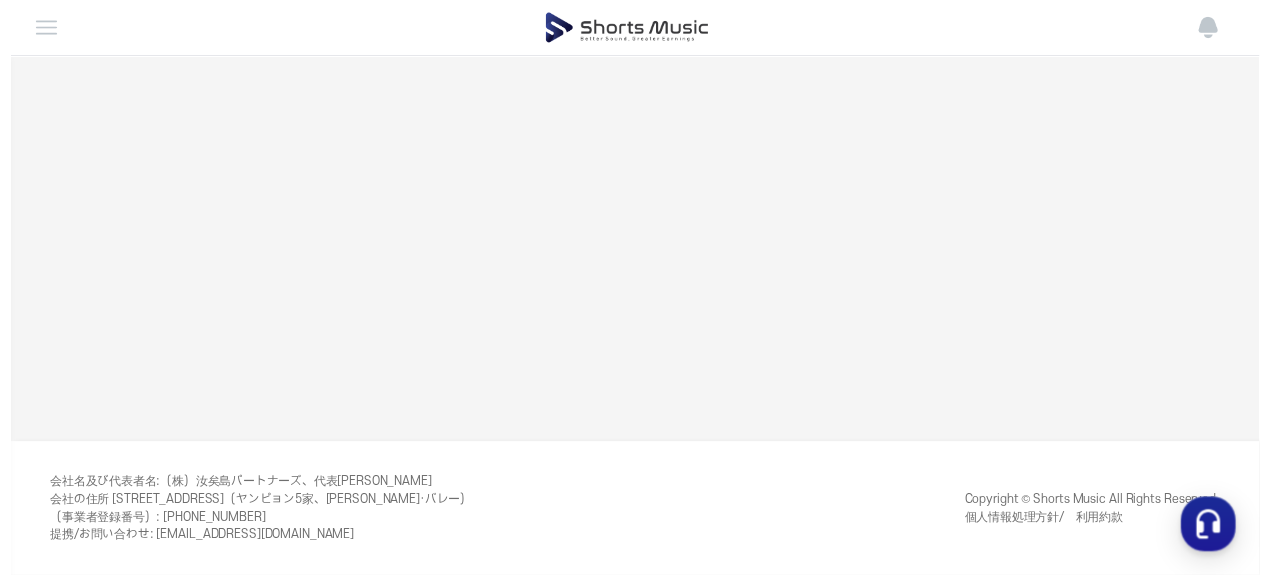 scroll, scrollTop: 0, scrollLeft: 0, axis: both 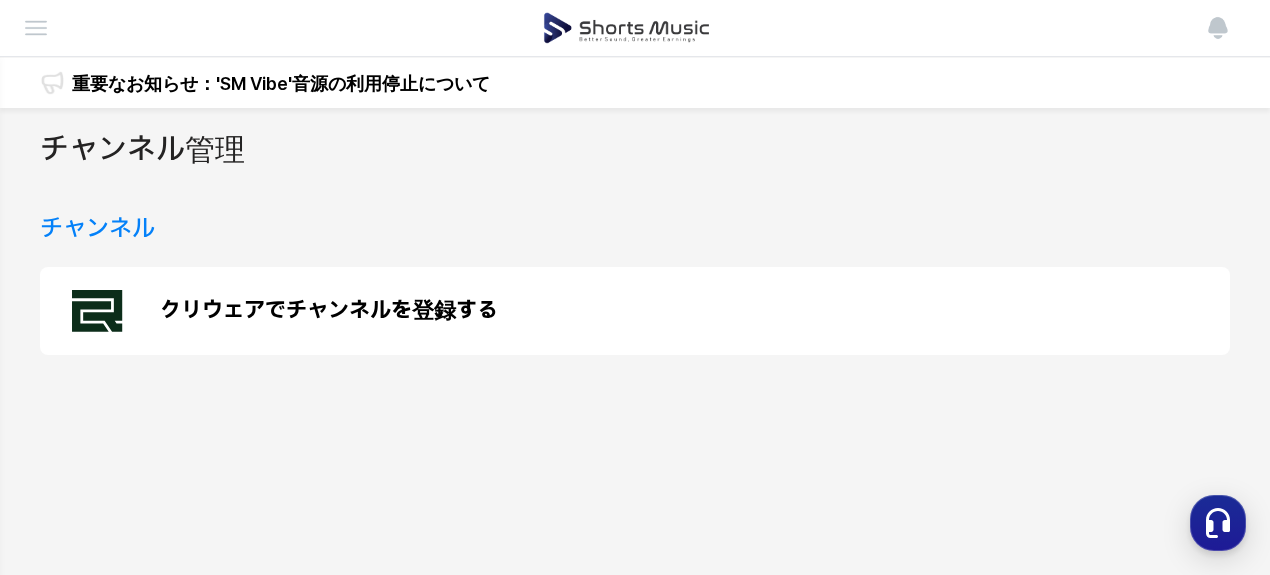 click on "クリウェアでチャンネルを登録する" at bounding box center (329, 311) 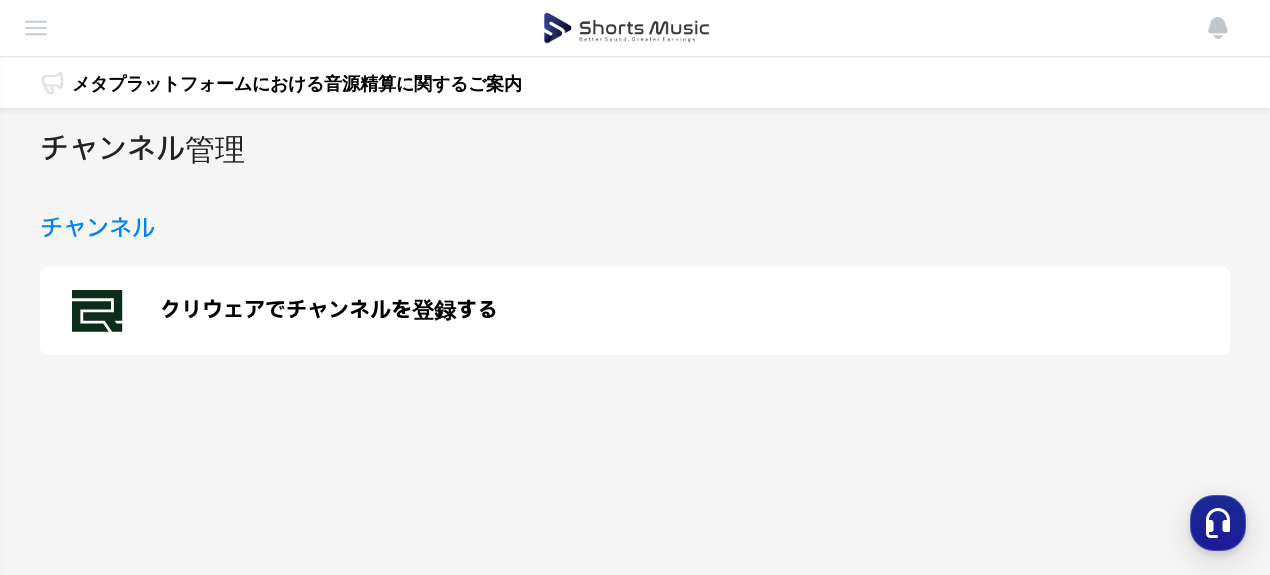 click at bounding box center (0, 0) 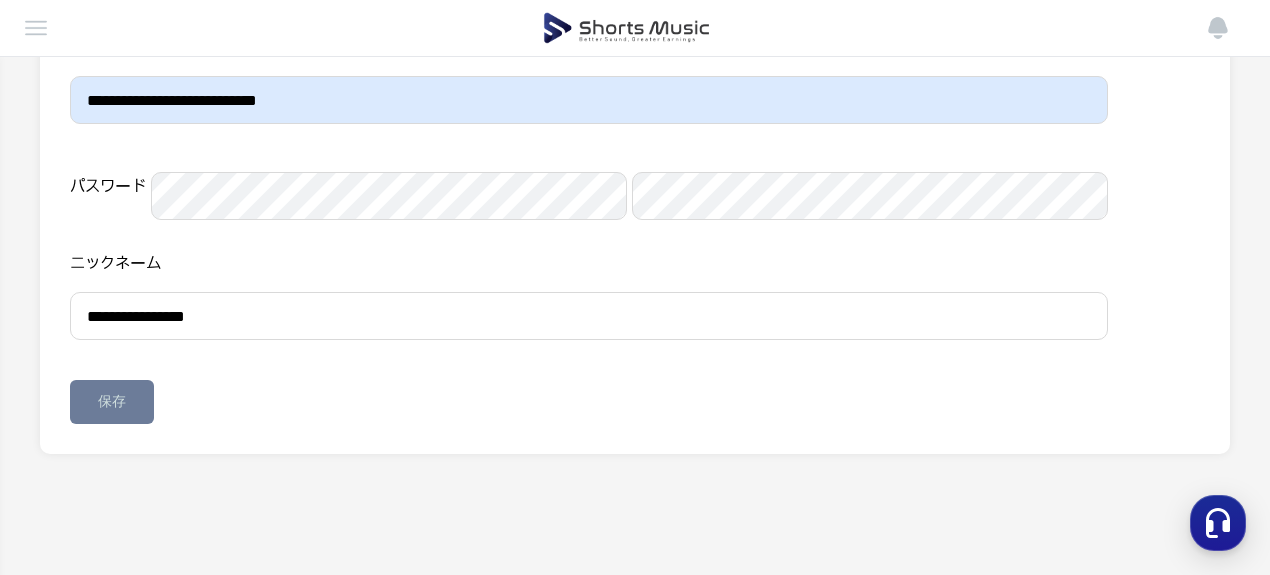scroll, scrollTop: 253, scrollLeft: 0, axis: vertical 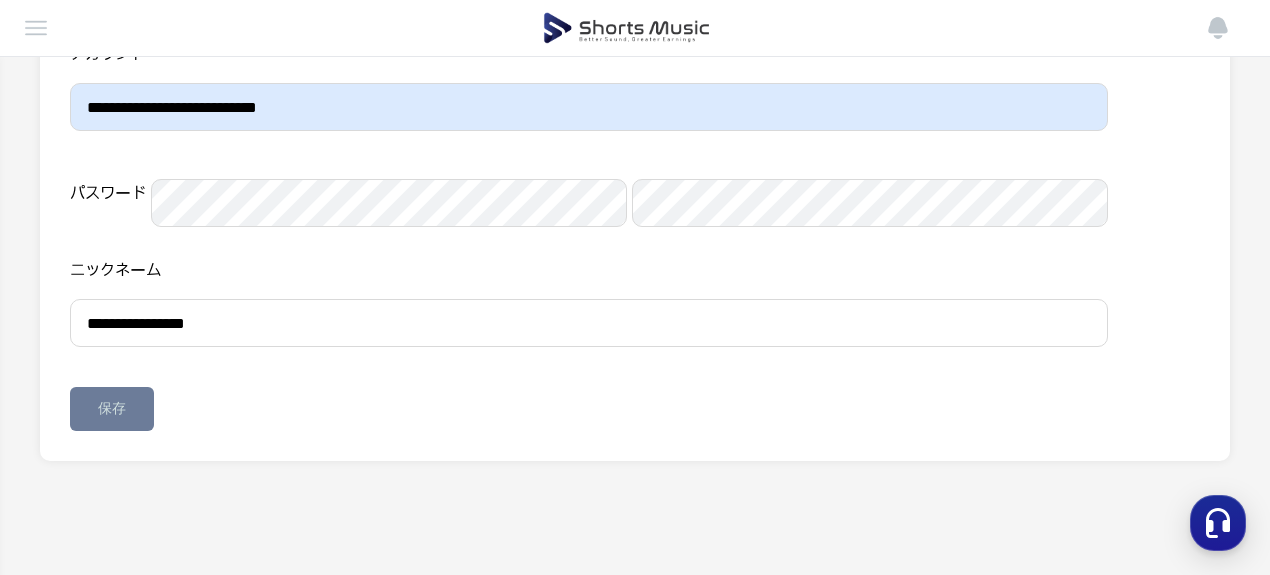 click at bounding box center (0, 0) 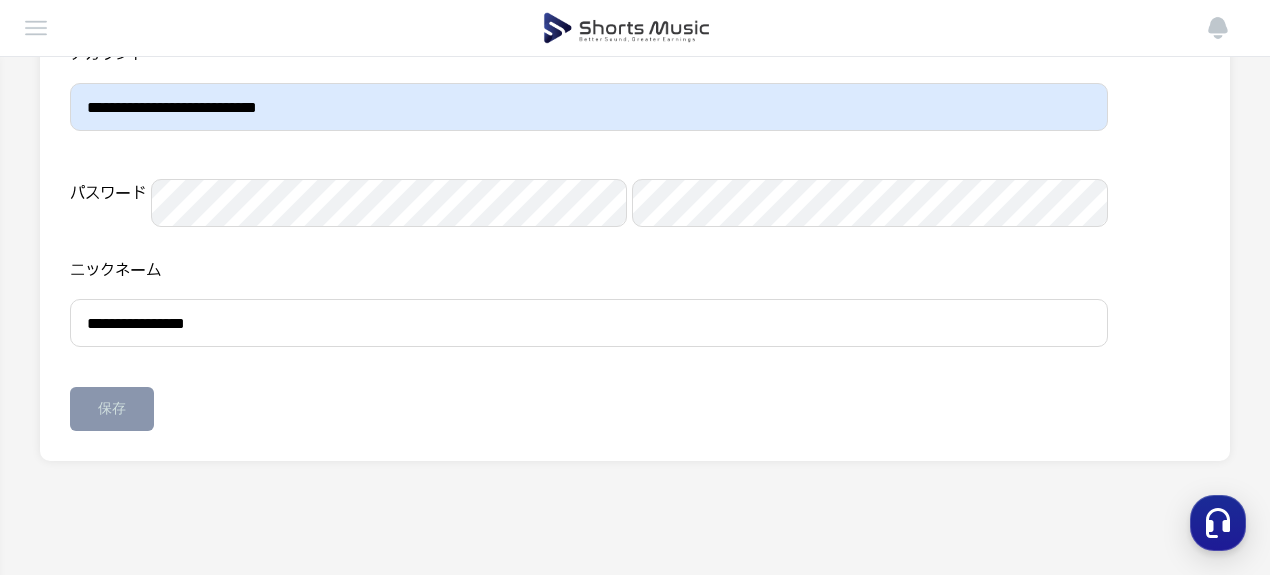 click on "保存" at bounding box center [112, 409] 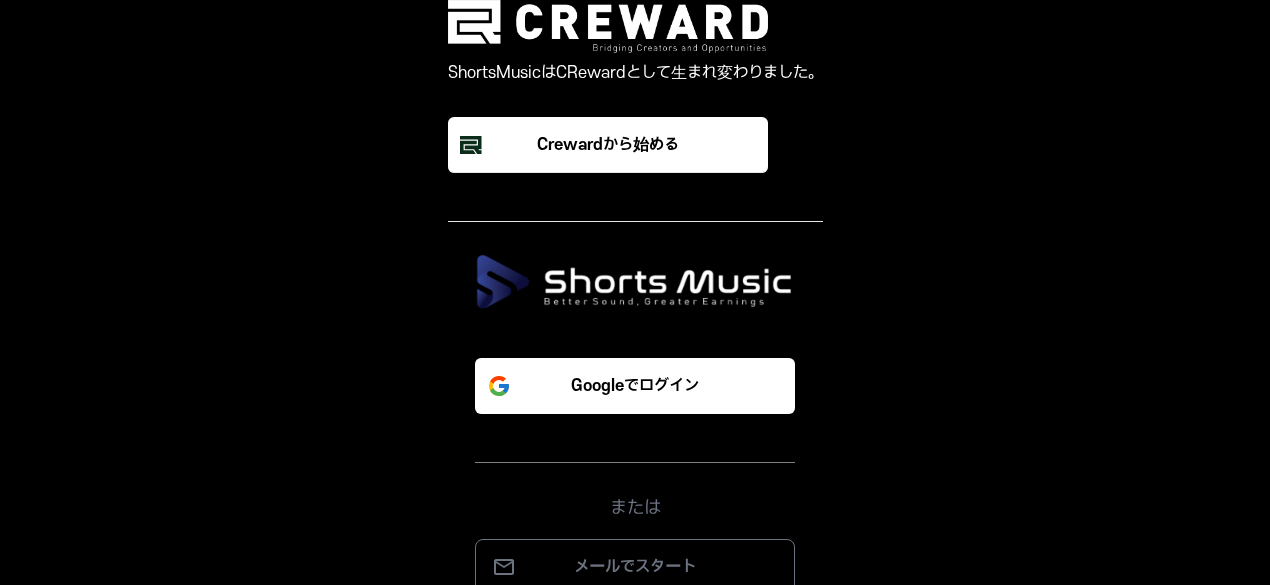 scroll, scrollTop: 0, scrollLeft: 0, axis: both 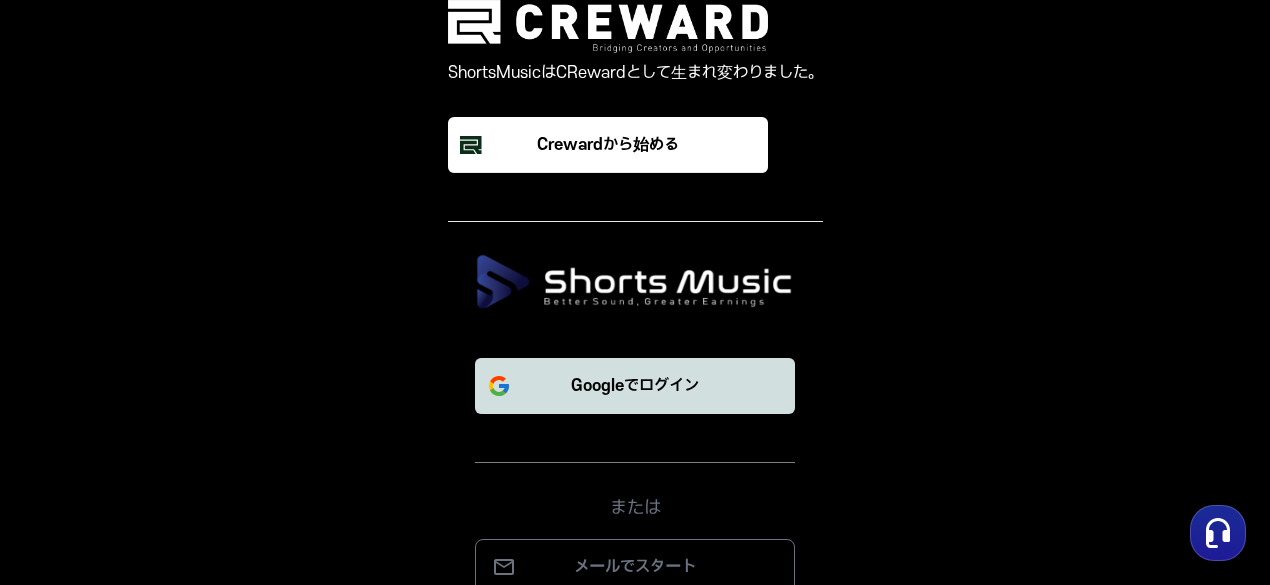 click on "Googleでログイン" at bounding box center (635, 386) 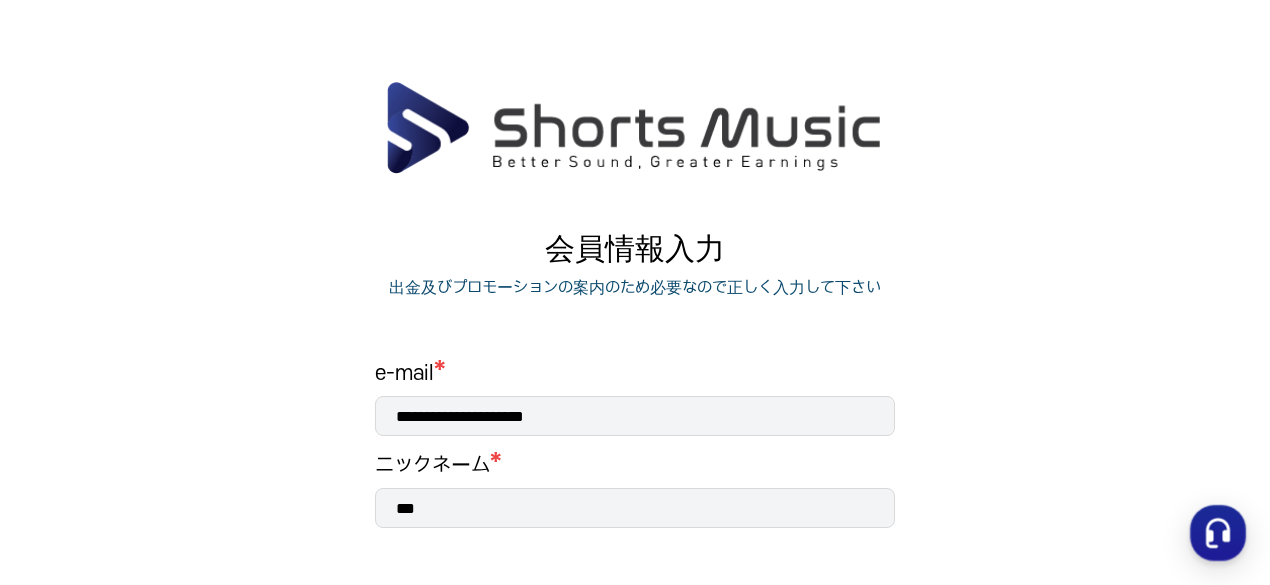 scroll, scrollTop: 0, scrollLeft: 0, axis: both 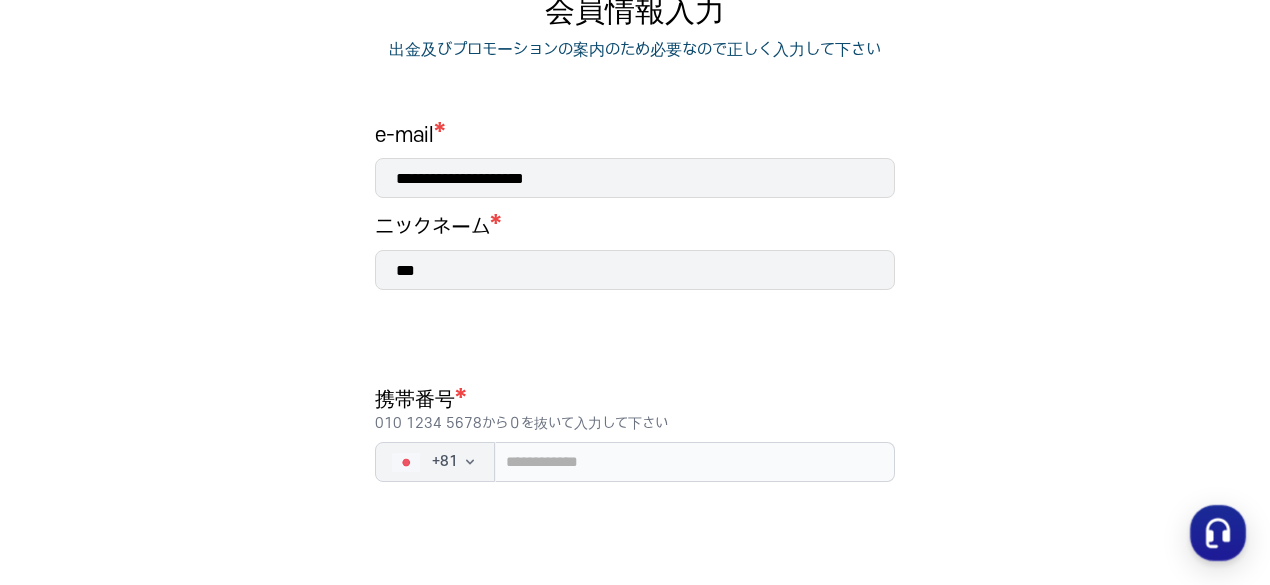 drag, startPoint x: 538, startPoint y: 266, endPoint x: 348, endPoint y: 291, distance: 191.63768 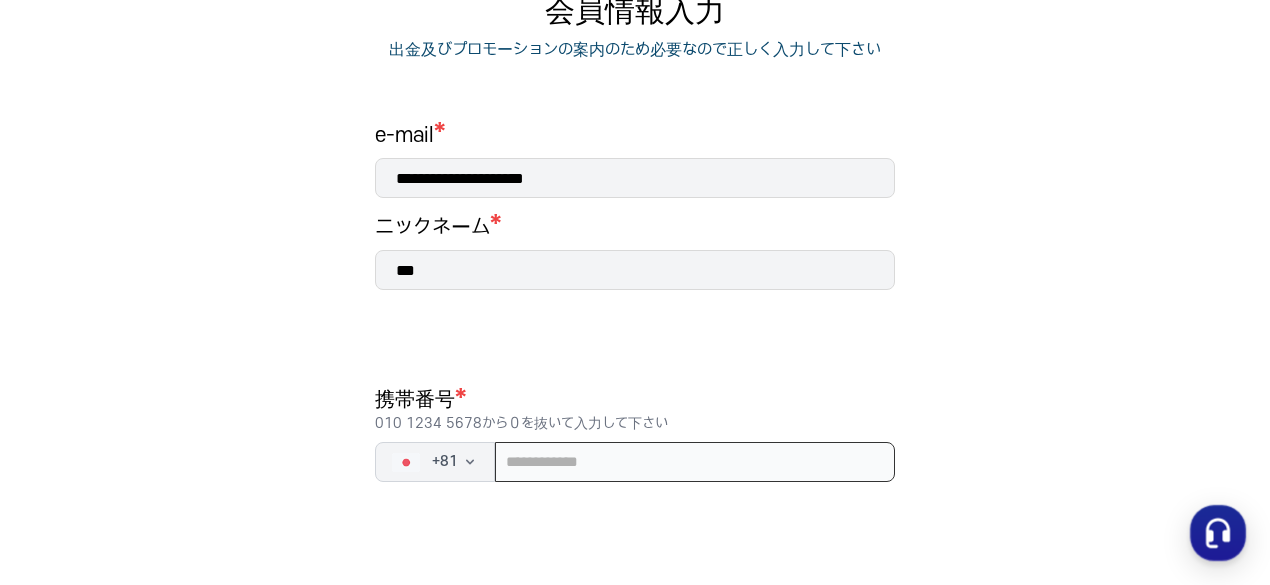 click at bounding box center (695, 462) 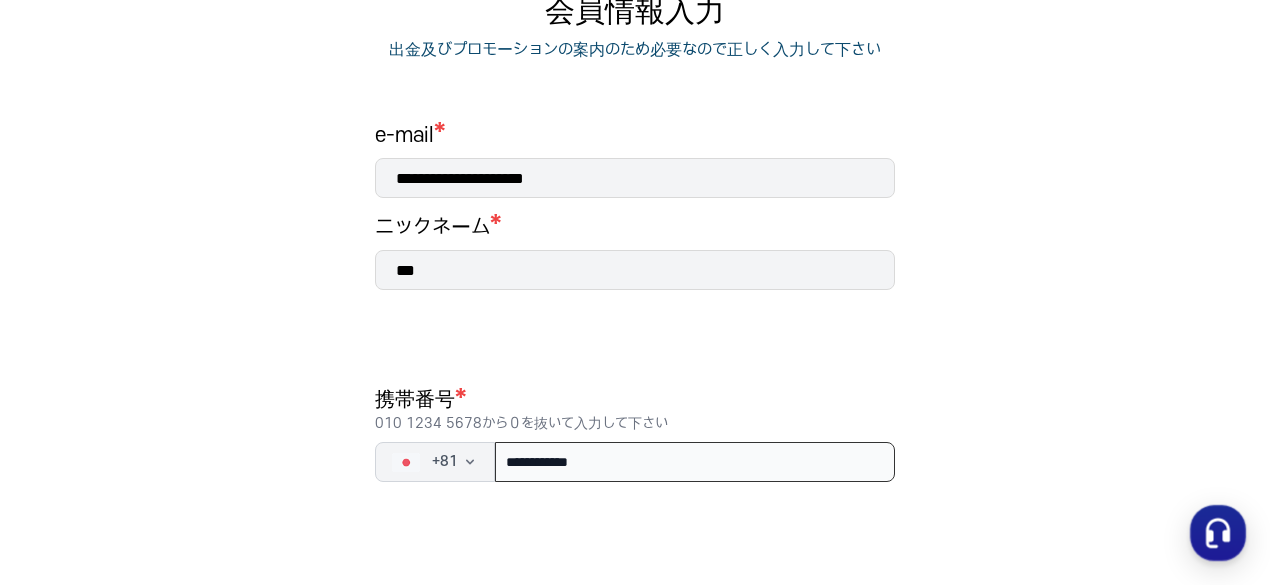 scroll, scrollTop: 438, scrollLeft: 0, axis: vertical 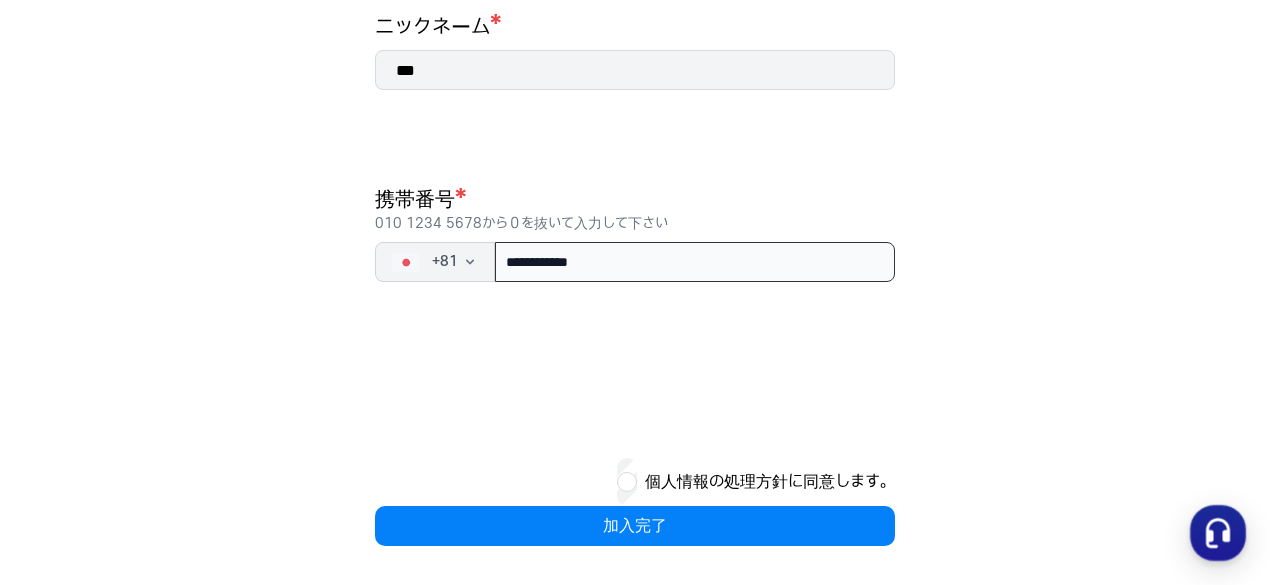 type on "**********" 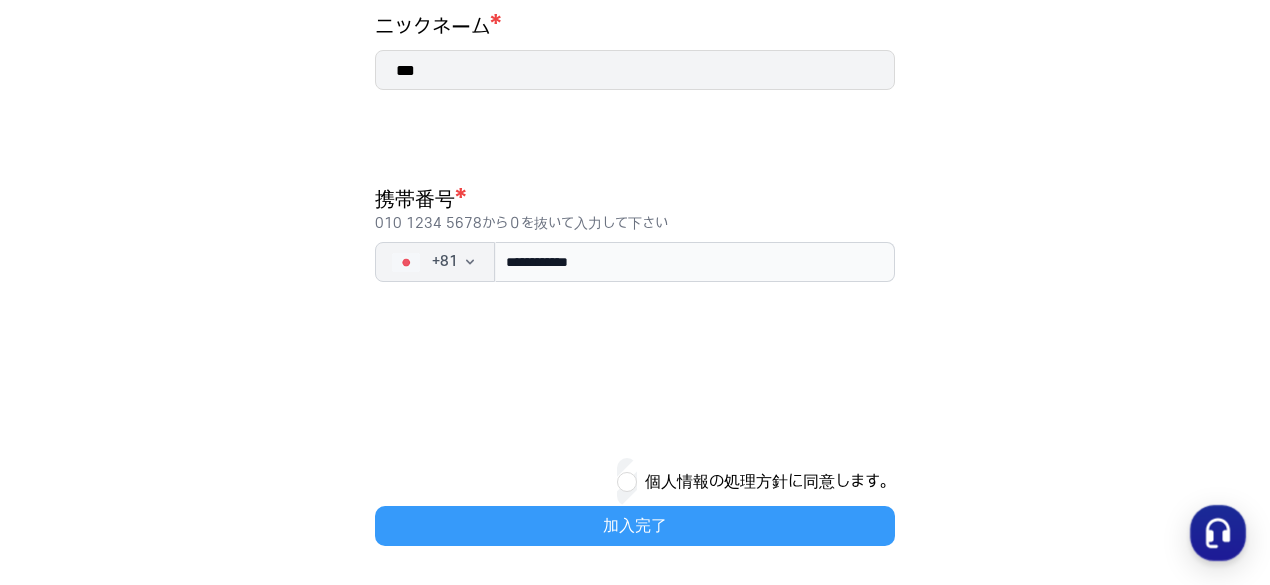 click on "加入完了" at bounding box center [635, 526] 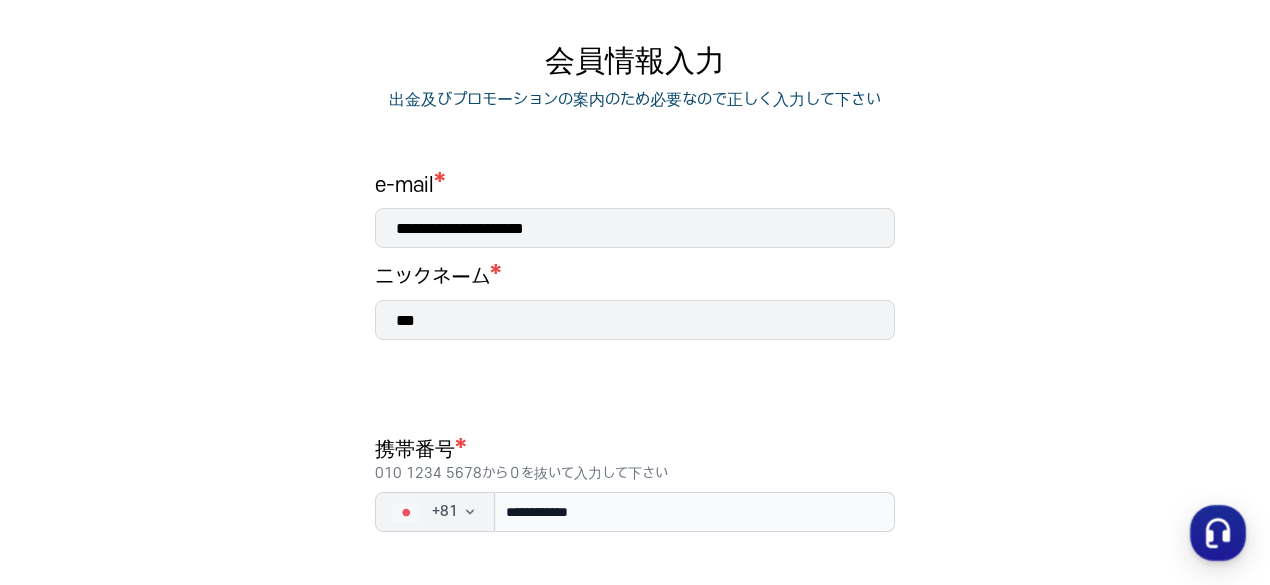 scroll, scrollTop: 185, scrollLeft: 0, axis: vertical 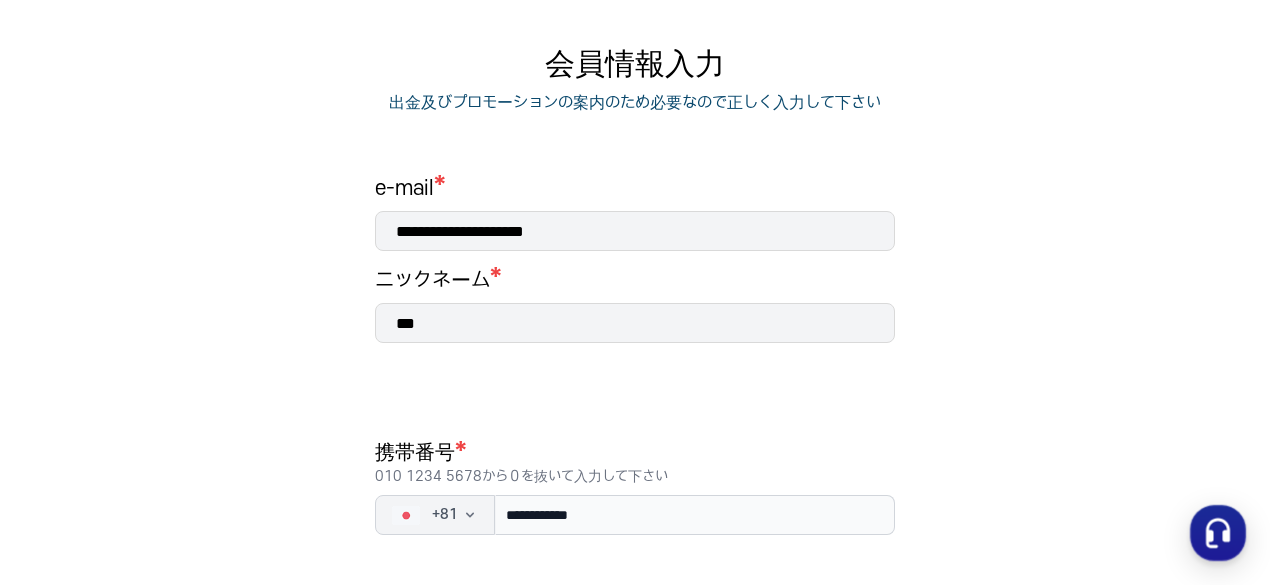 drag, startPoint x: 510, startPoint y: 321, endPoint x: 350, endPoint y: 321, distance: 160 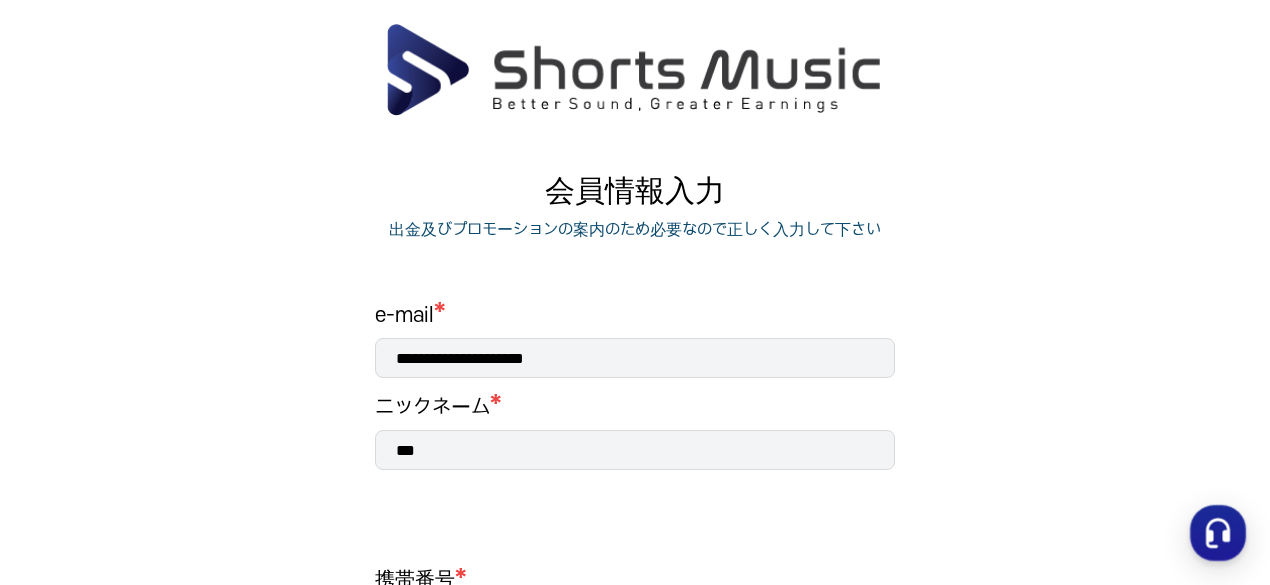 scroll, scrollTop: 51, scrollLeft: 0, axis: vertical 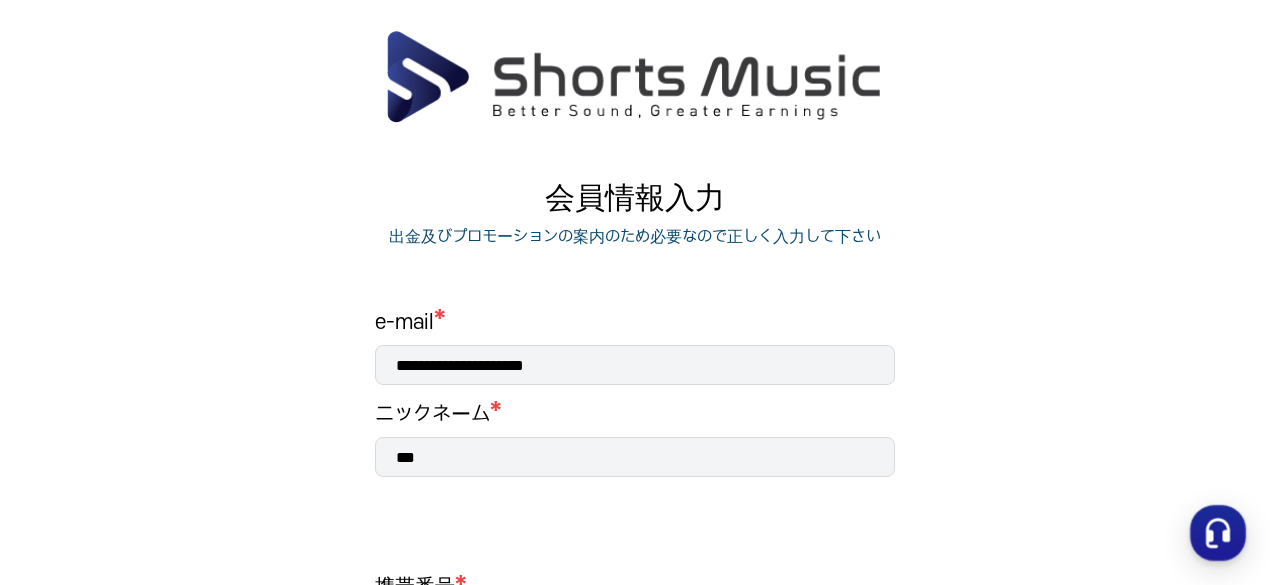 click on "***" at bounding box center [635, 457] 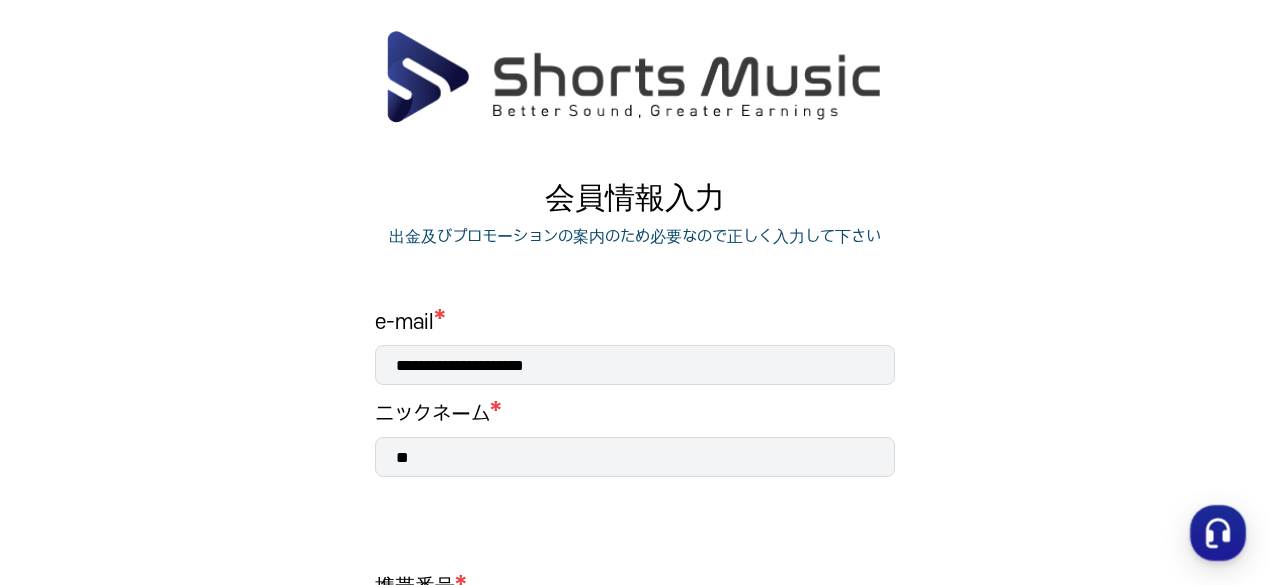 type on "*" 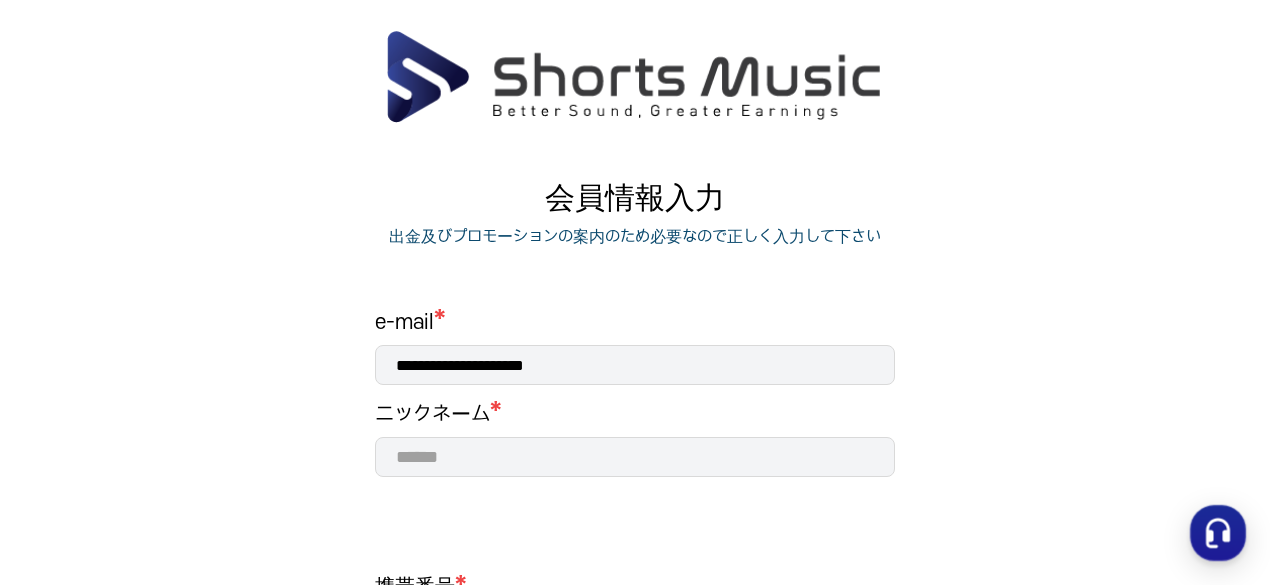 type on "*" 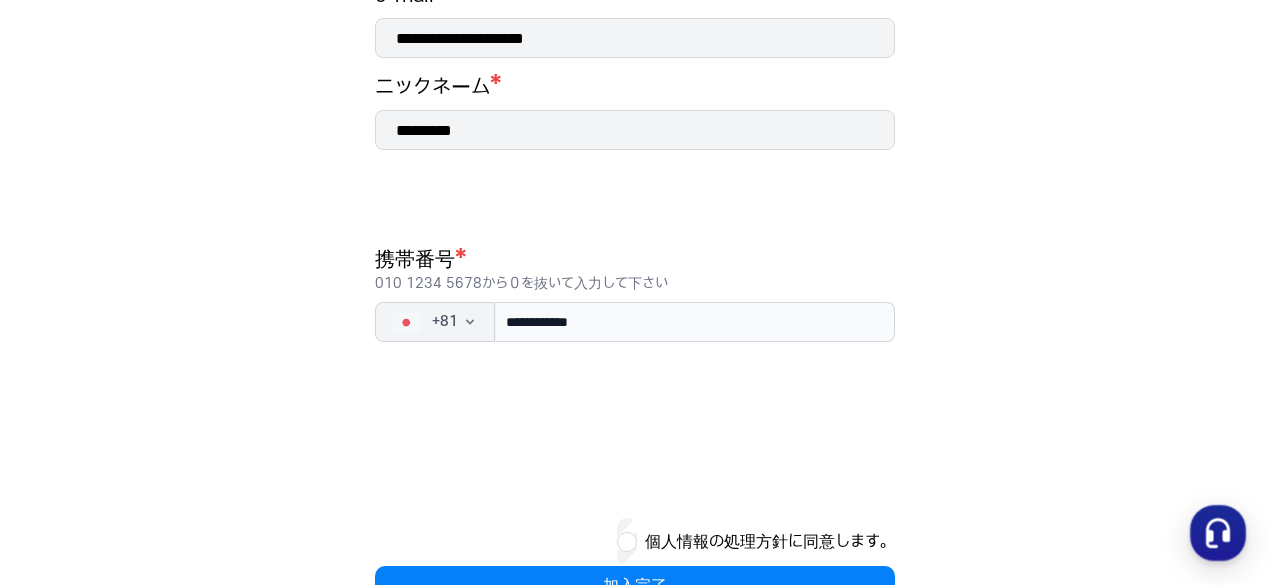 scroll, scrollTop: 438, scrollLeft: 0, axis: vertical 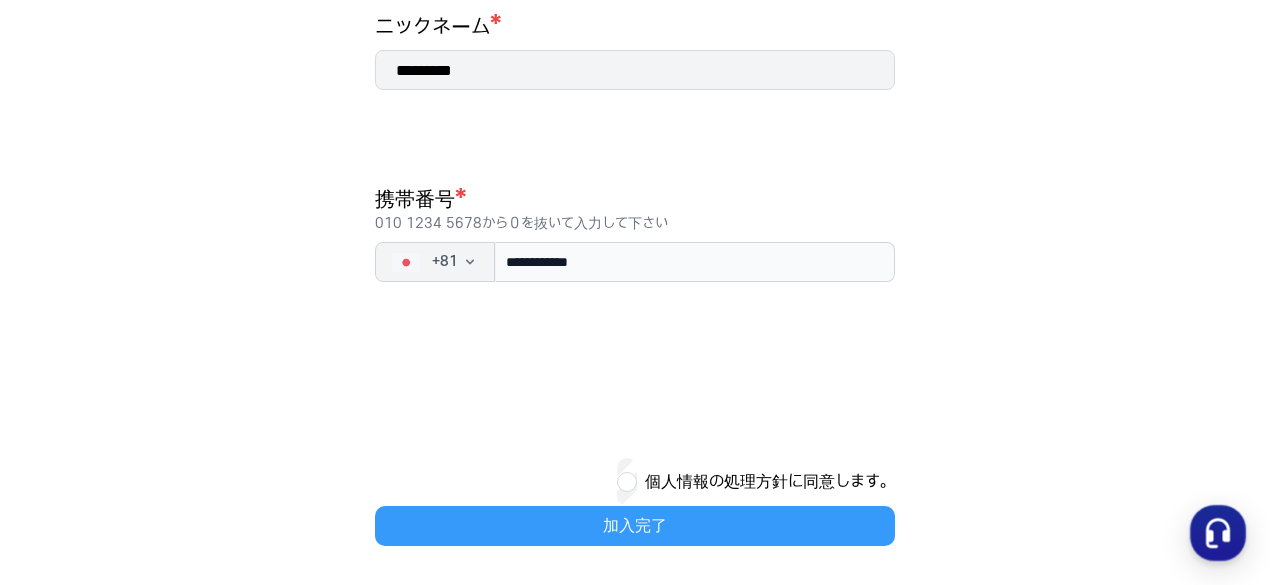 type on "*********" 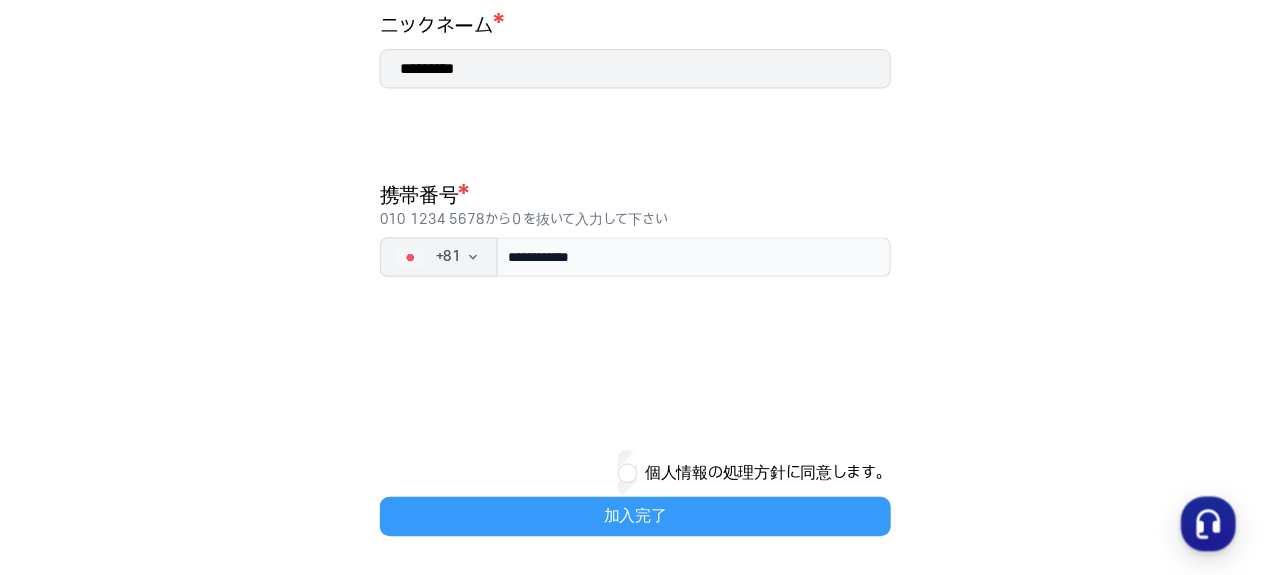 scroll, scrollTop: 0, scrollLeft: 0, axis: both 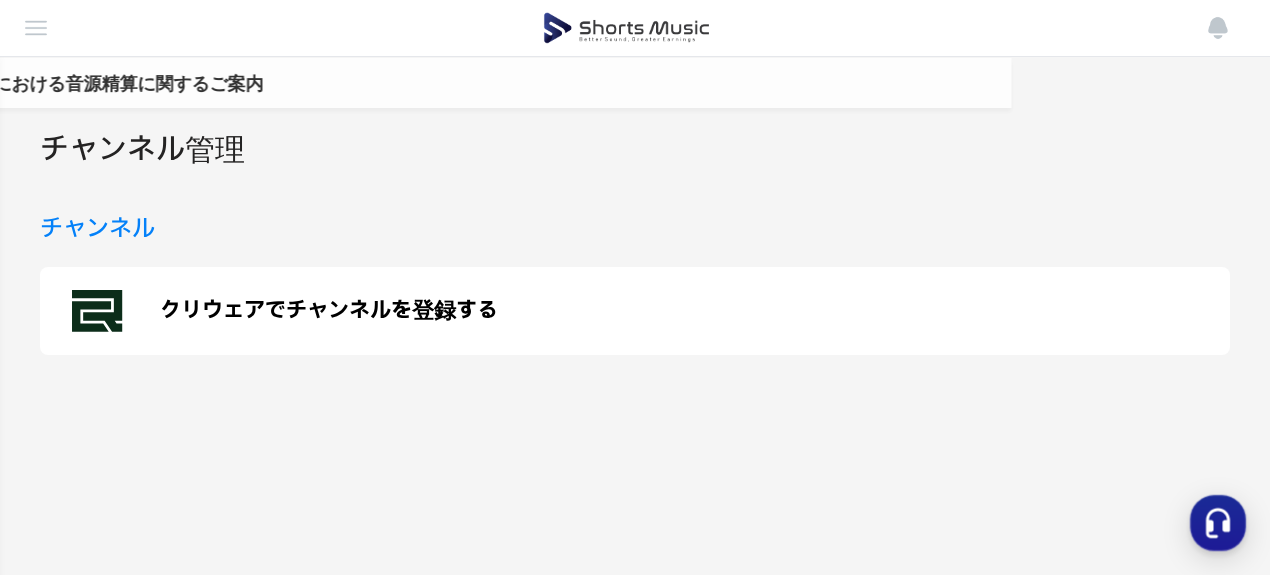 click at bounding box center (0, 0) 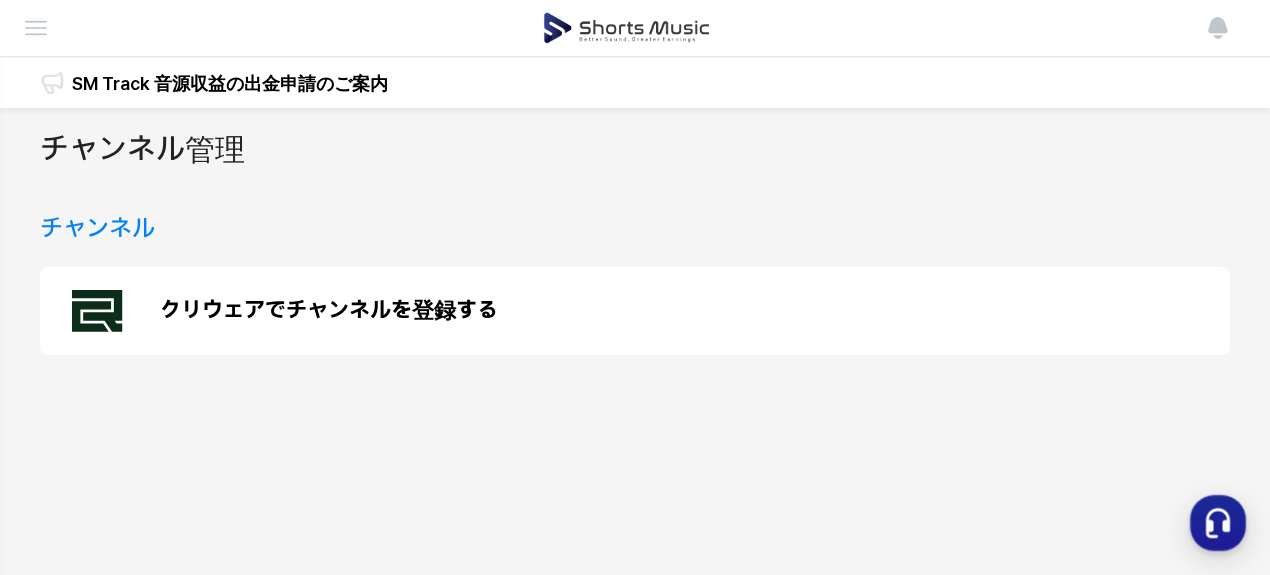 click on "マイページ" at bounding box center [0, 0] 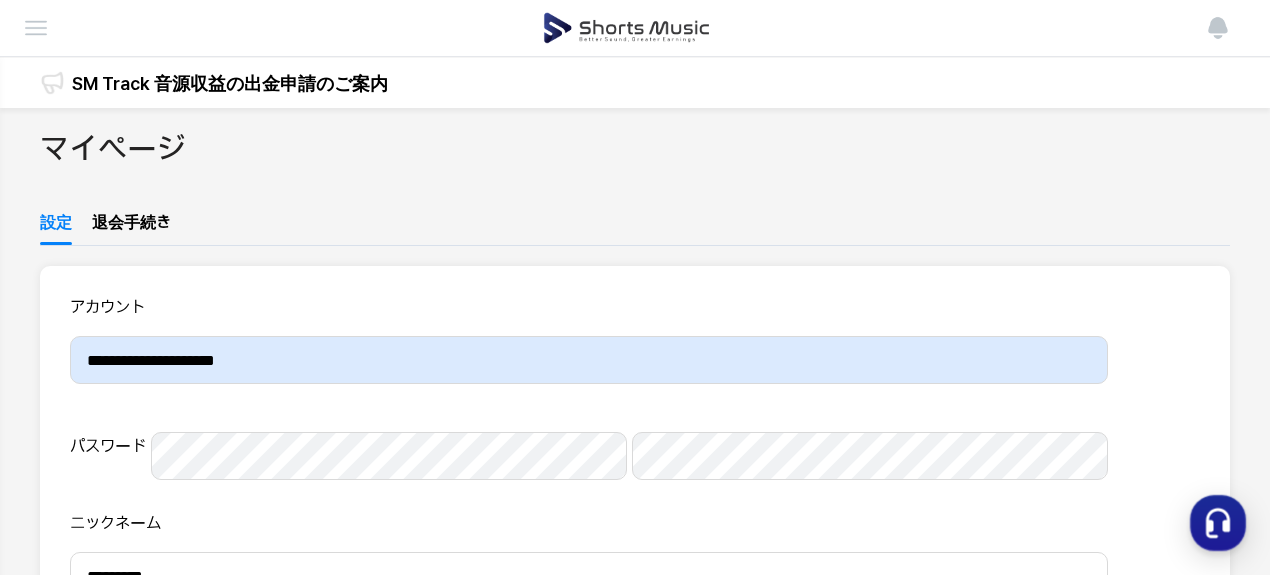 click at bounding box center (0, 0) 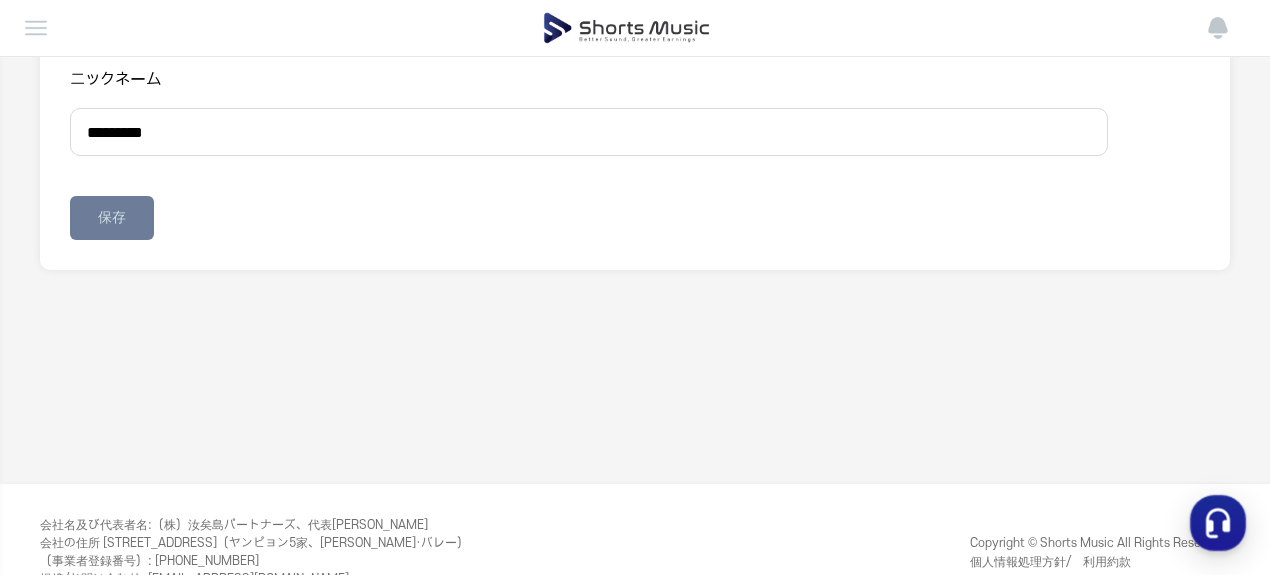 scroll, scrollTop: 0, scrollLeft: 0, axis: both 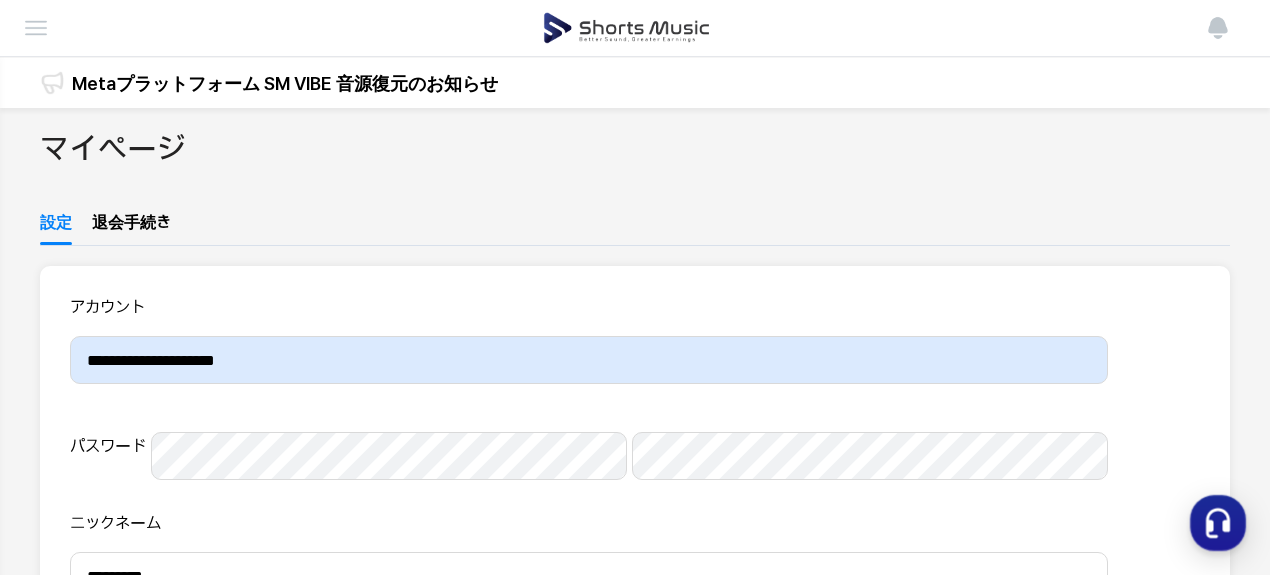click on "ダッシュボード" at bounding box center [0, 0] 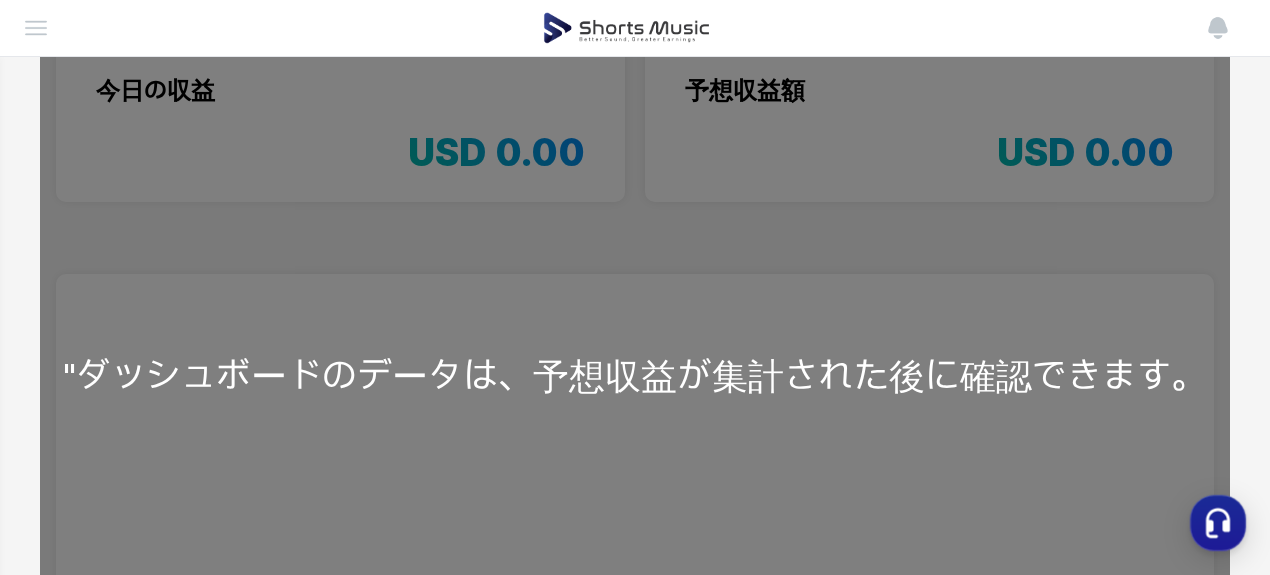 scroll, scrollTop: 0, scrollLeft: 0, axis: both 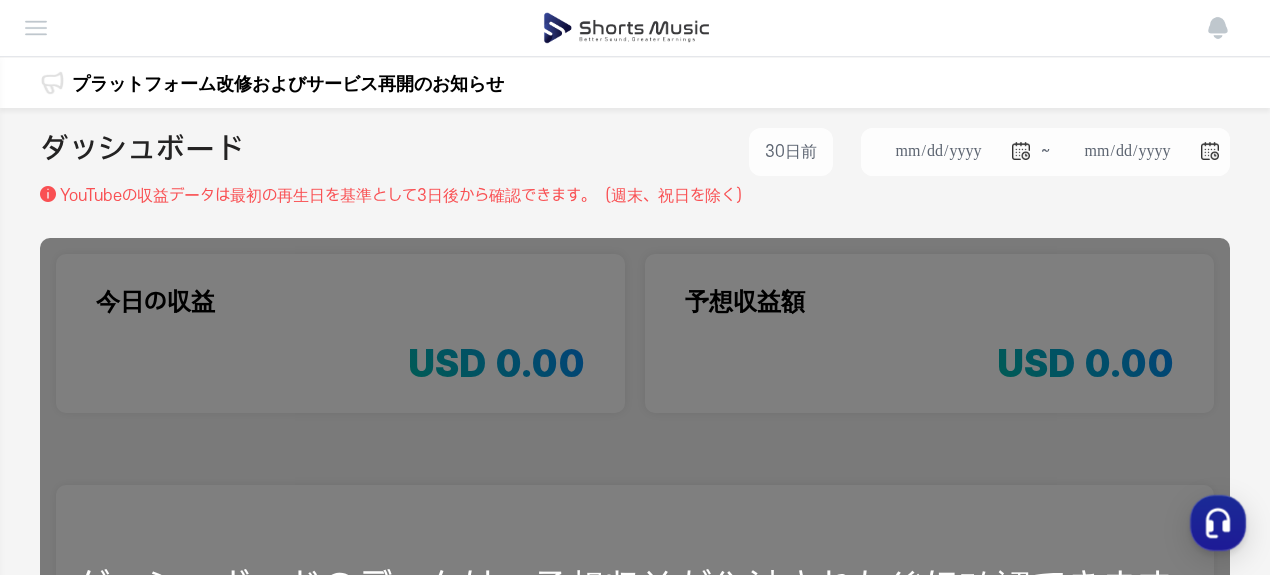 click at bounding box center [0, 0] 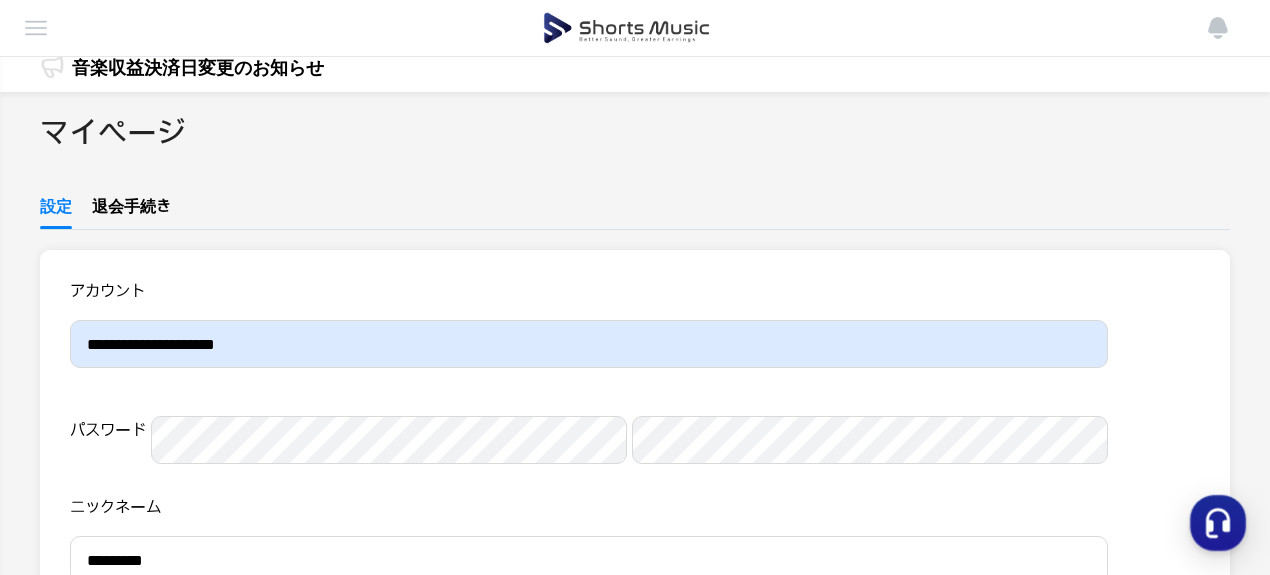 scroll, scrollTop: 0, scrollLeft: 0, axis: both 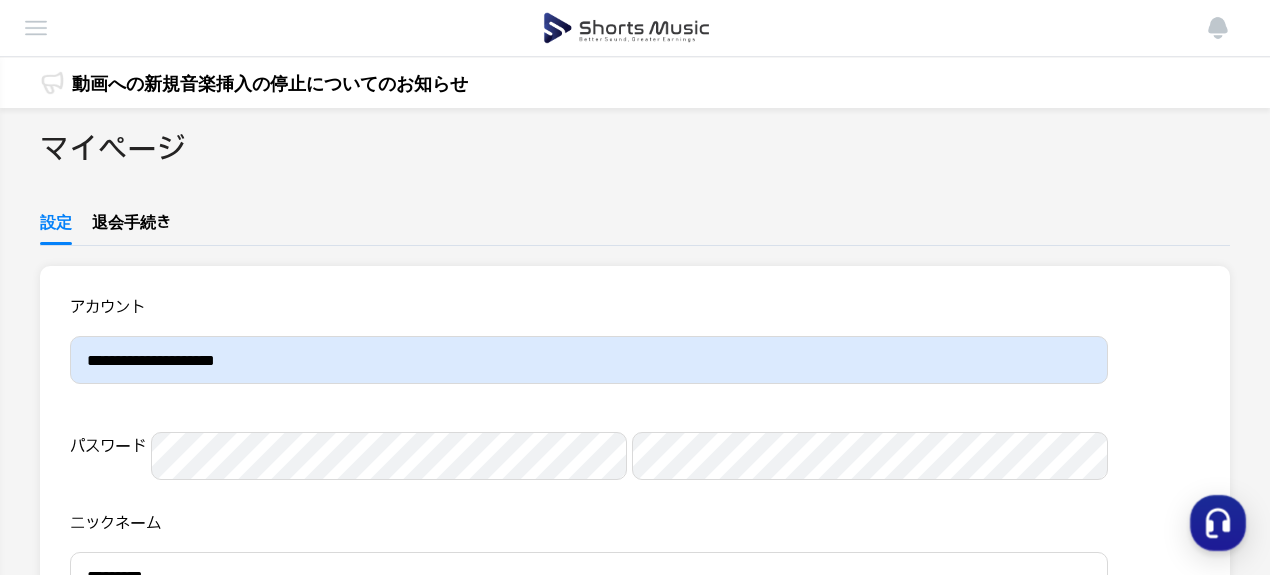 click at bounding box center [0, 0] 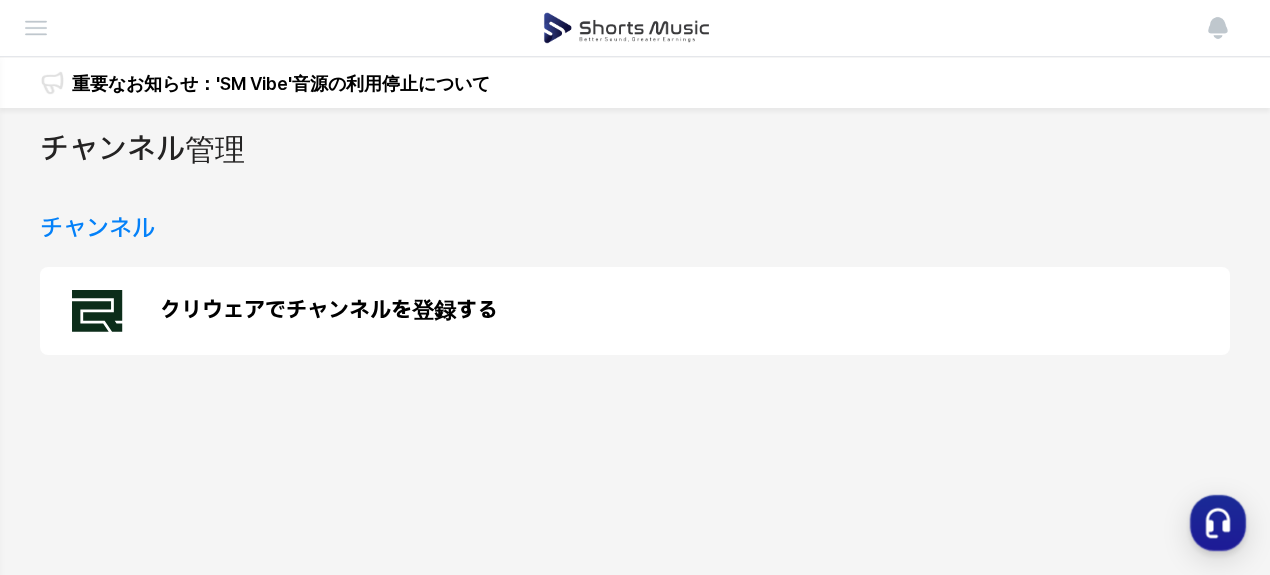 click on "クリウェアでチャンネルを登録する" at bounding box center [329, 311] 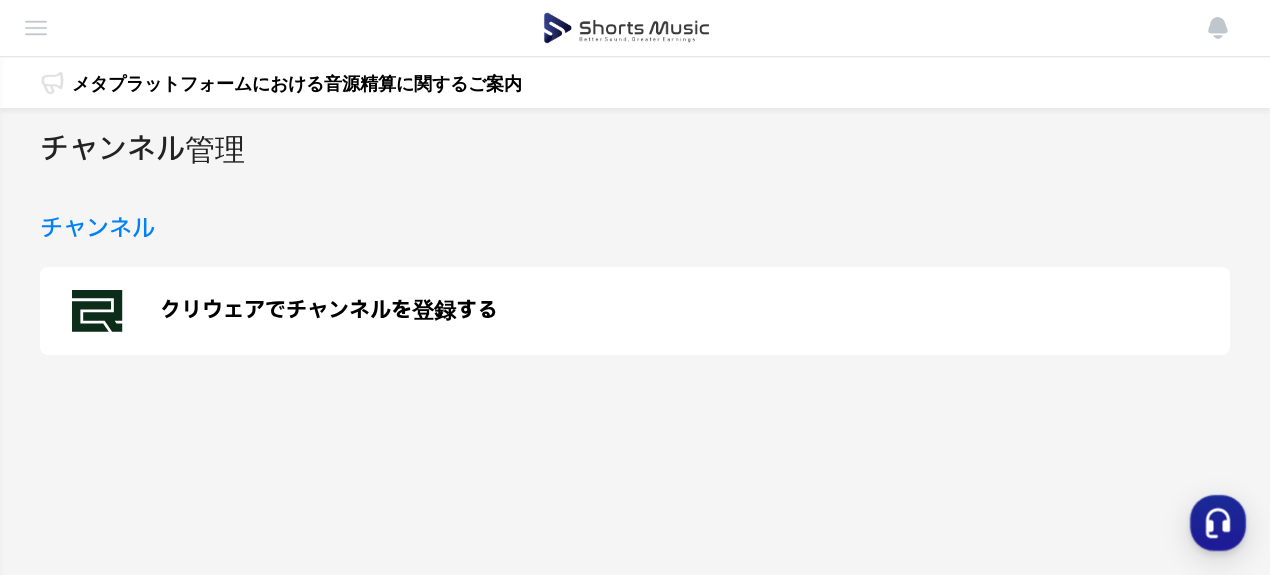click at bounding box center [0, 0] 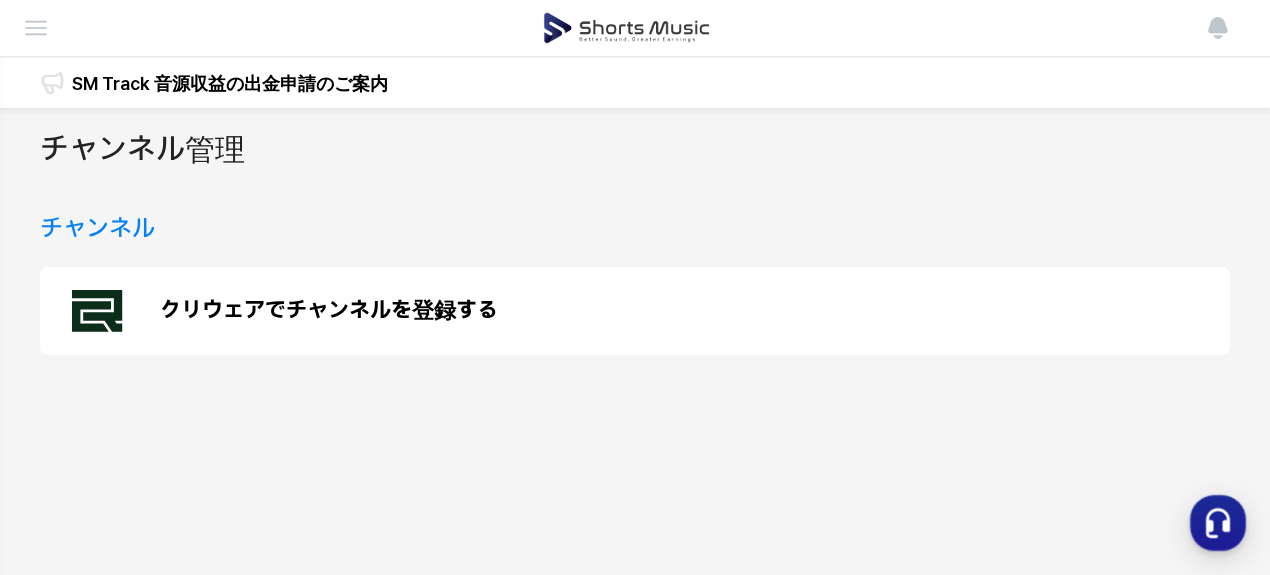 click on "マイページ" at bounding box center (0, 0) 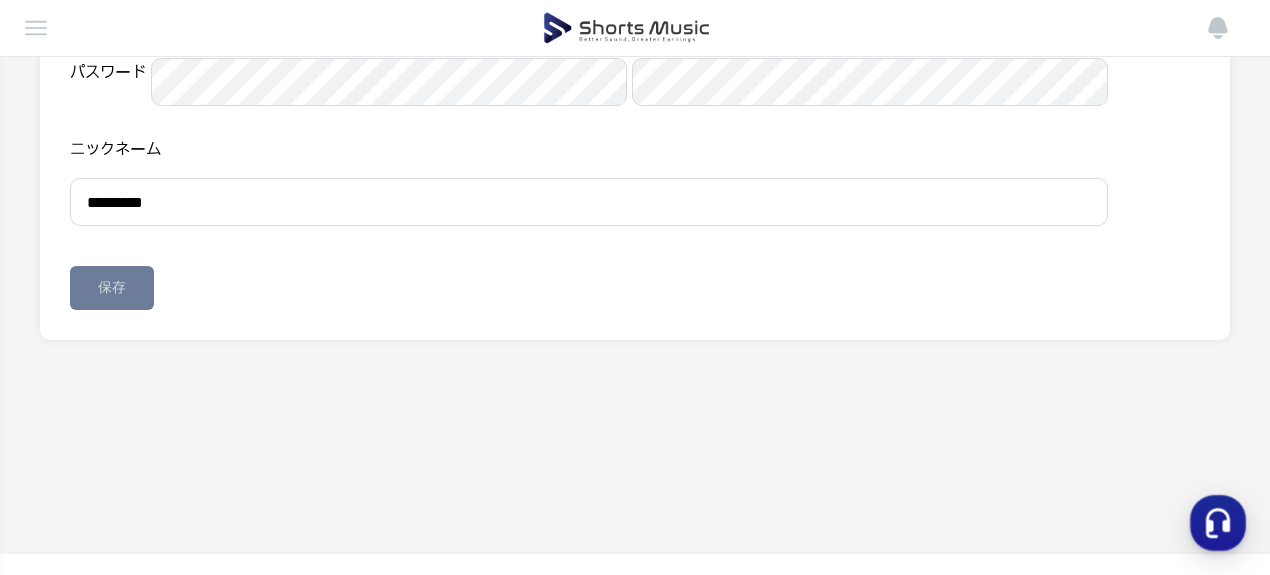 scroll, scrollTop: 375, scrollLeft: 0, axis: vertical 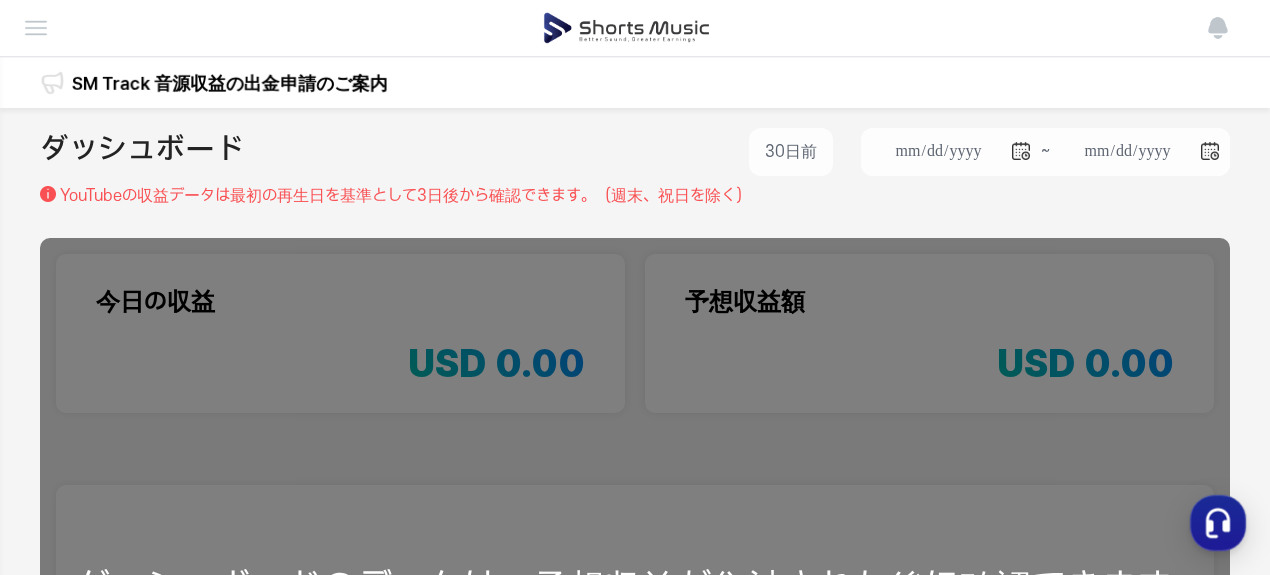 click at bounding box center [0, 0] 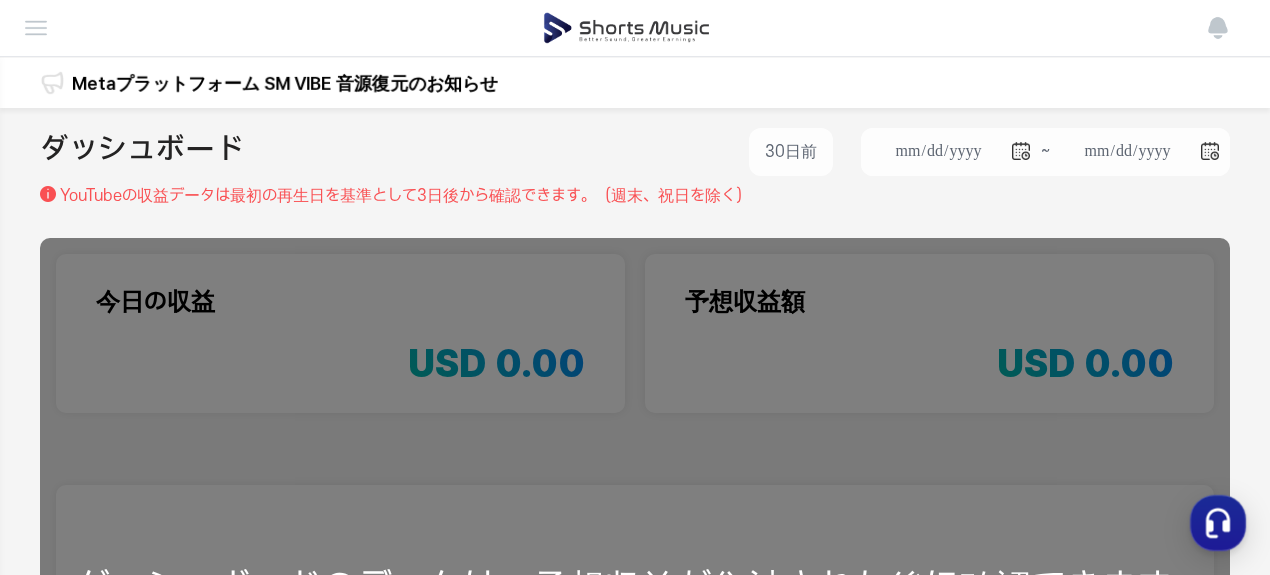 click at bounding box center [0, 0] 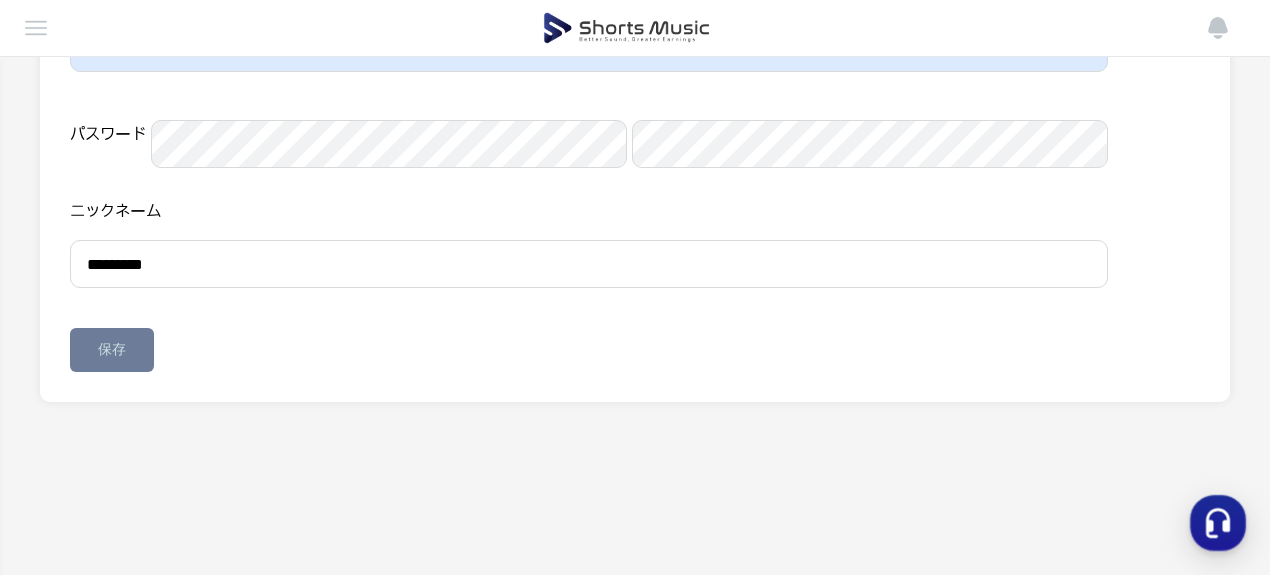 scroll, scrollTop: 311, scrollLeft: 0, axis: vertical 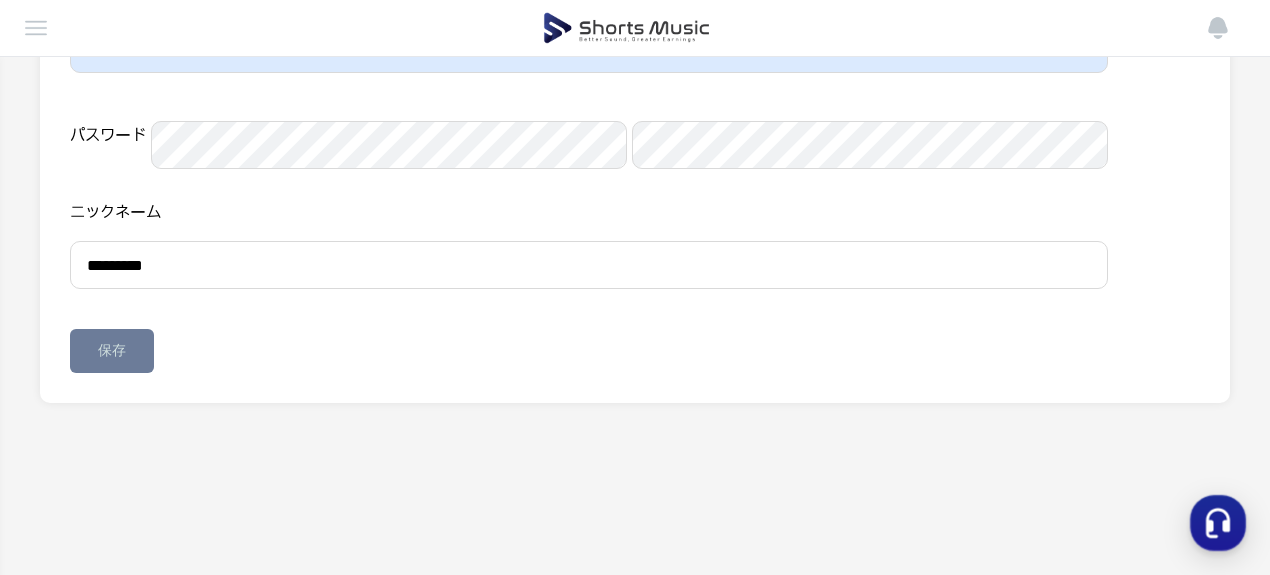 click at bounding box center (0, 0) 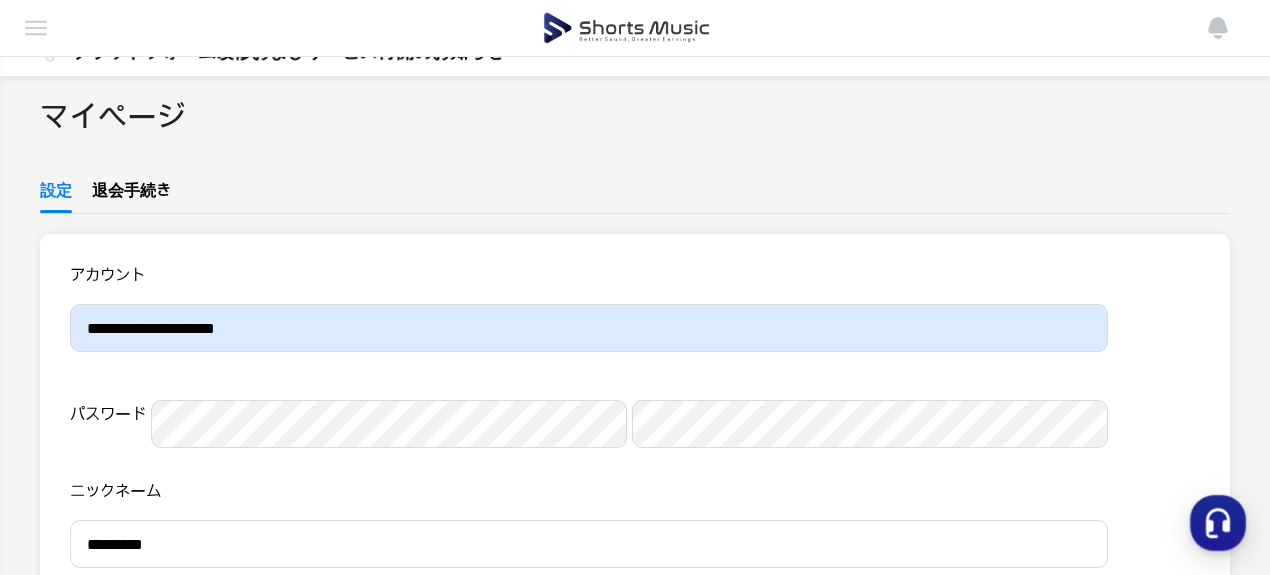 scroll, scrollTop: 30, scrollLeft: 0, axis: vertical 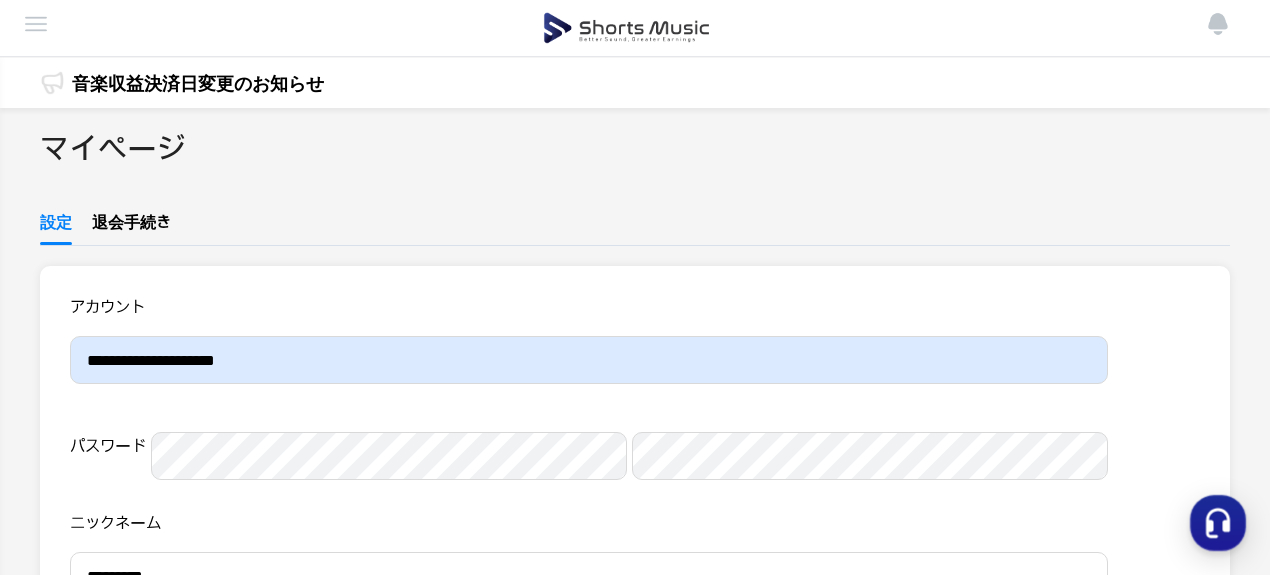 click on "音楽収益決済日変更のお知らせ" at bounding box center (198, 83) 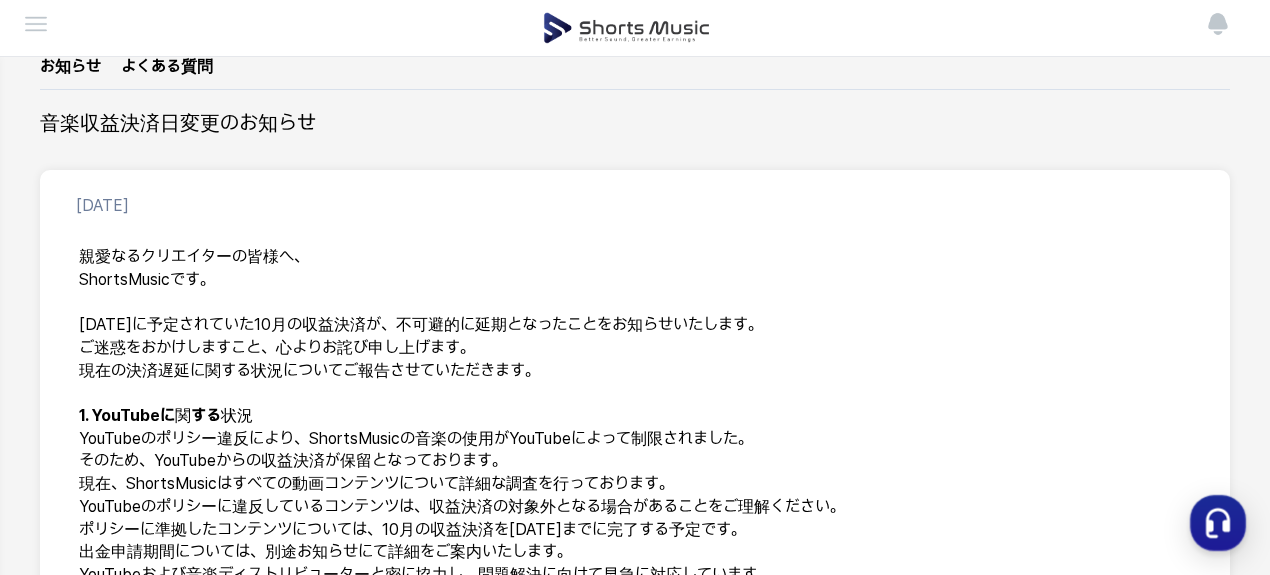 scroll, scrollTop: 0, scrollLeft: 0, axis: both 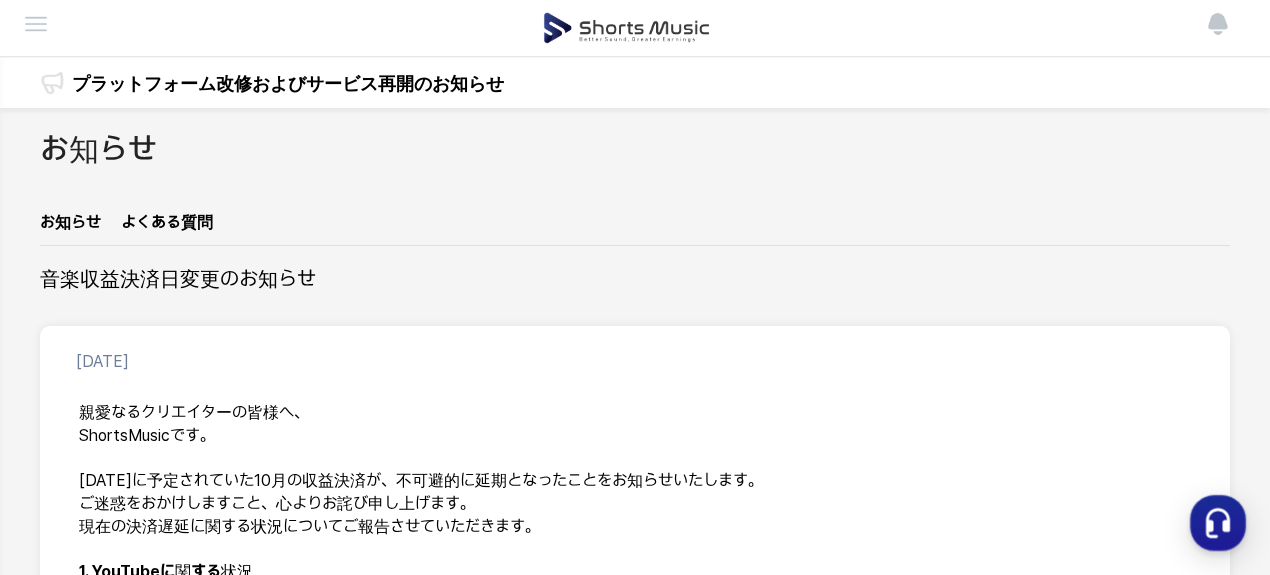 click at bounding box center (0, 0) 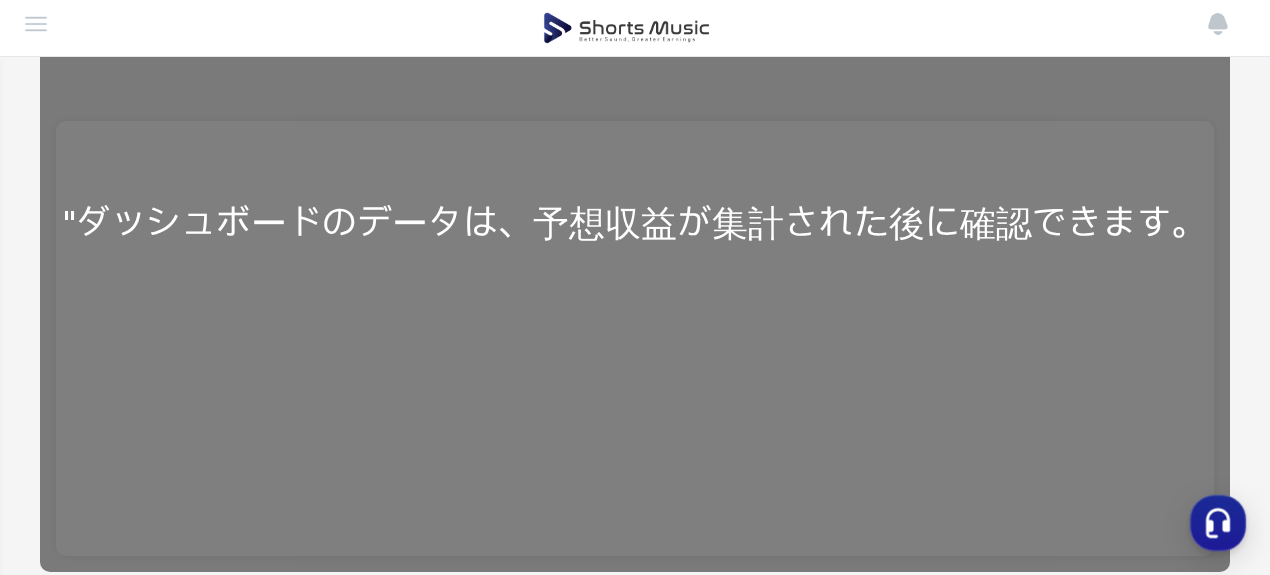 scroll, scrollTop: 0, scrollLeft: 0, axis: both 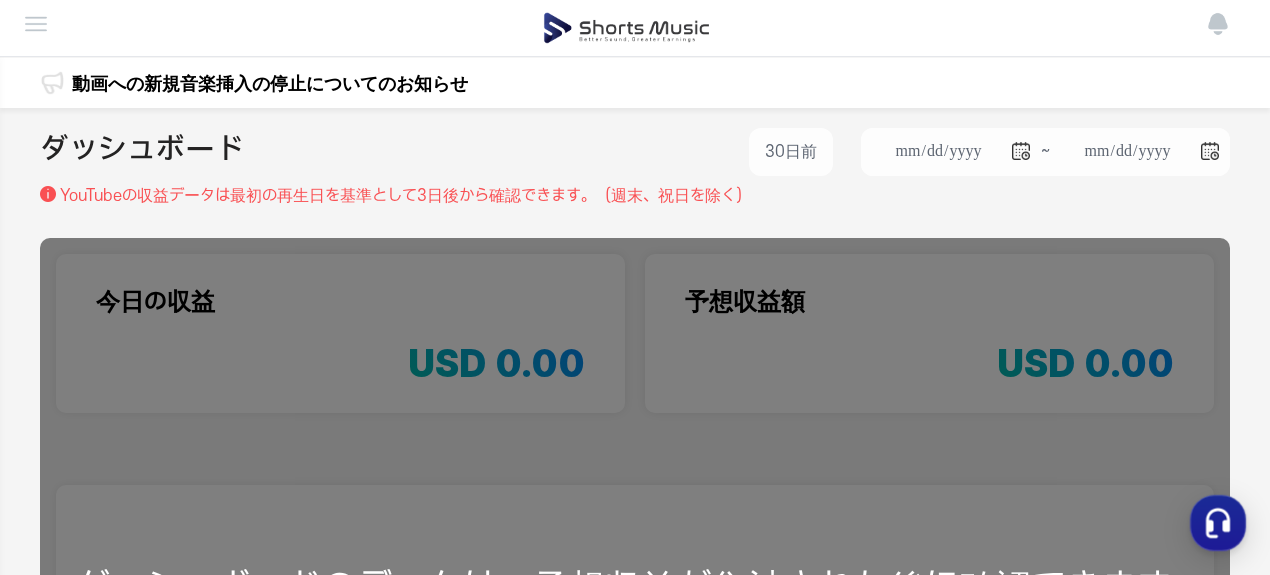 click on "チャンネル管理" at bounding box center (0, 0) 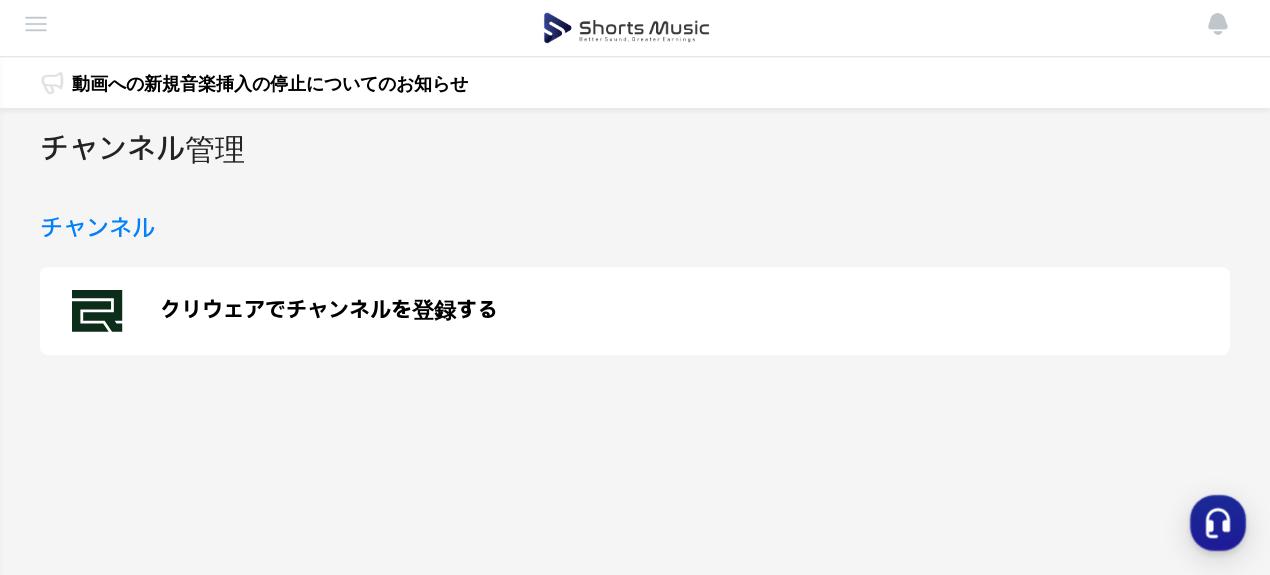 click on "実績管理" at bounding box center [0, 0] 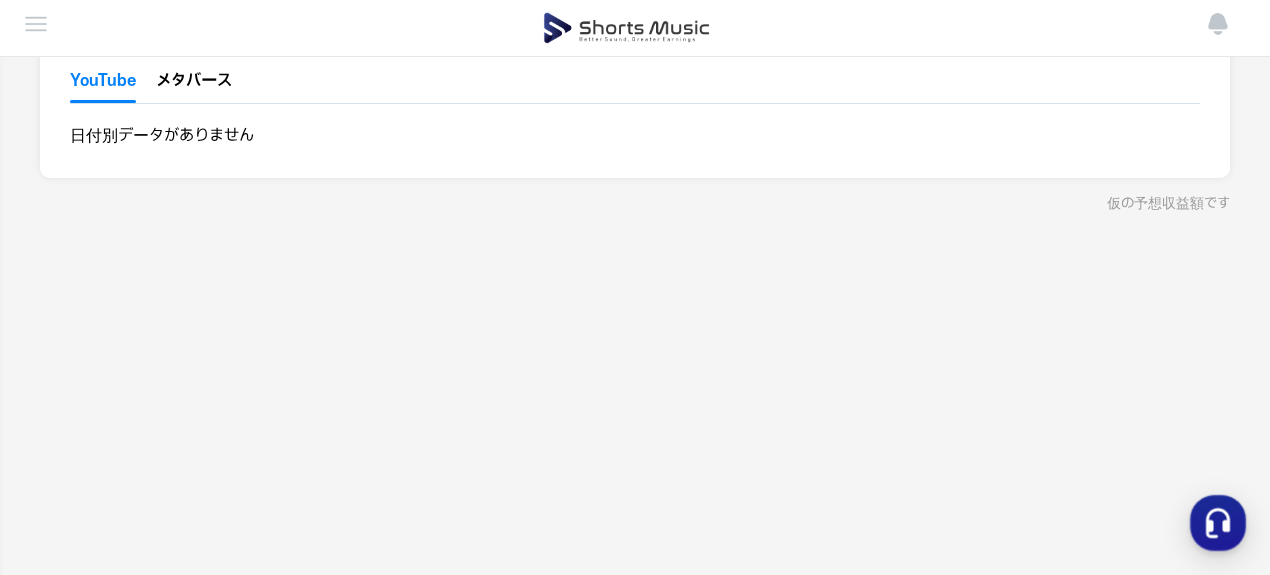 scroll, scrollTop: 0, scrollLeft: 0, axis: both 